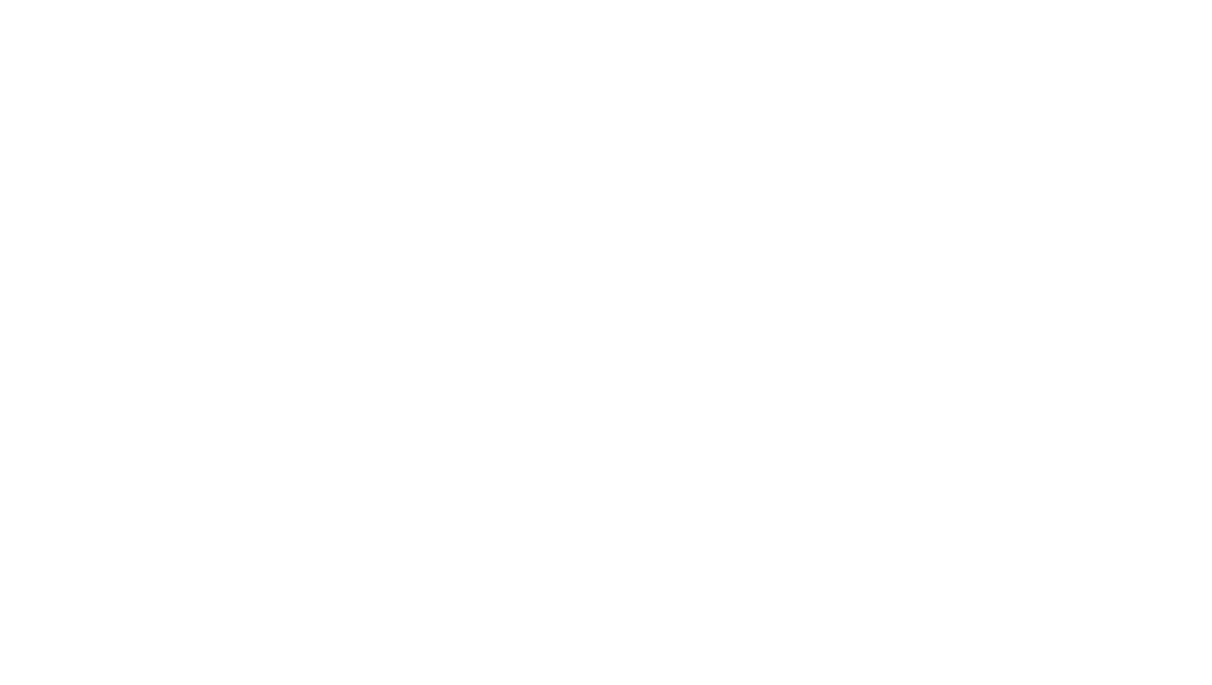 scroll, scrollTop: 0, scrollLeft: 0, axis: both 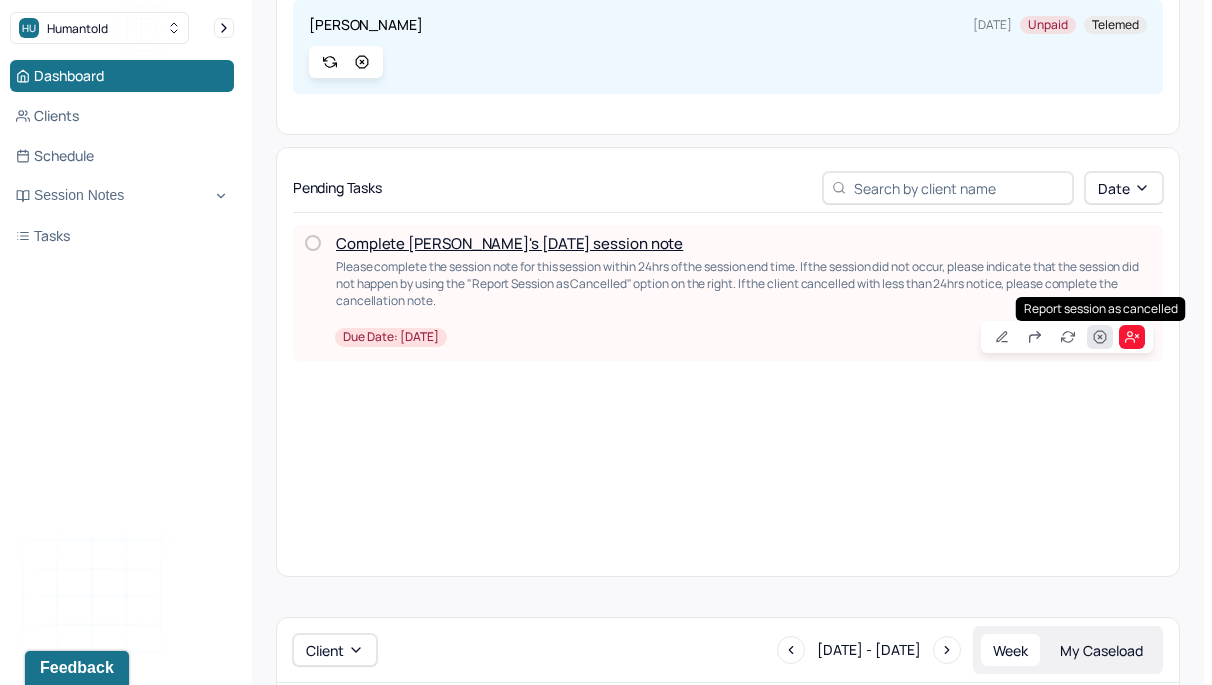 click 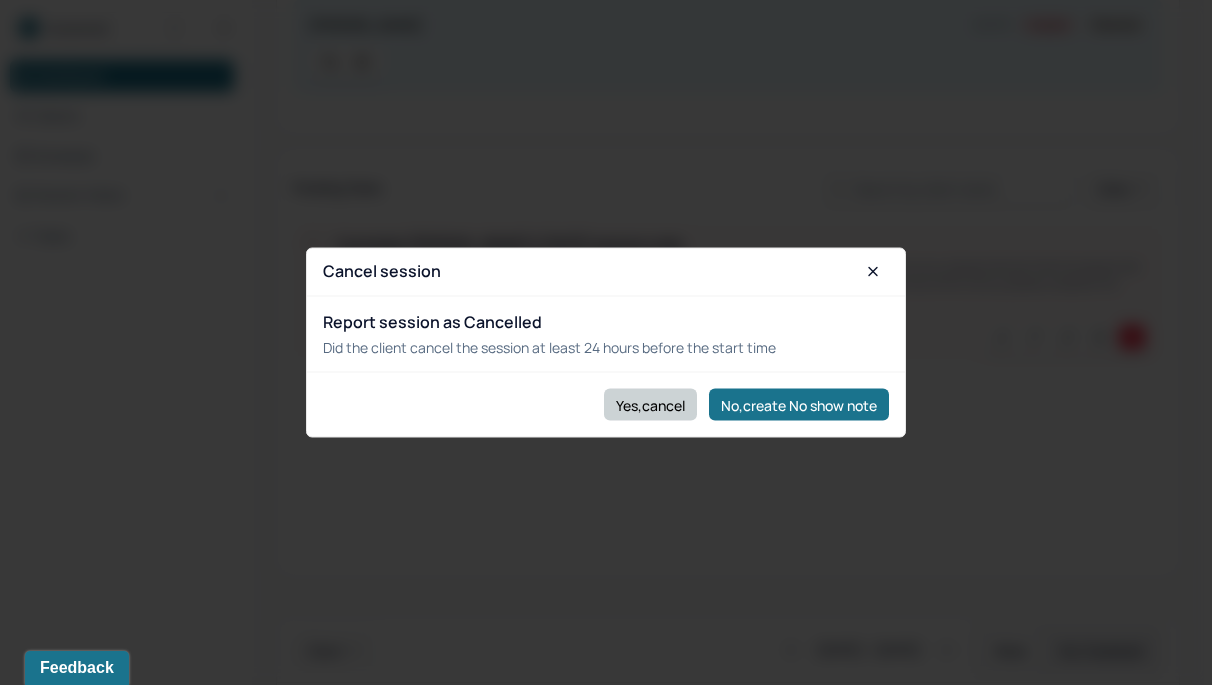 click on "Yes,cancel" at bounding box center [650, 405] 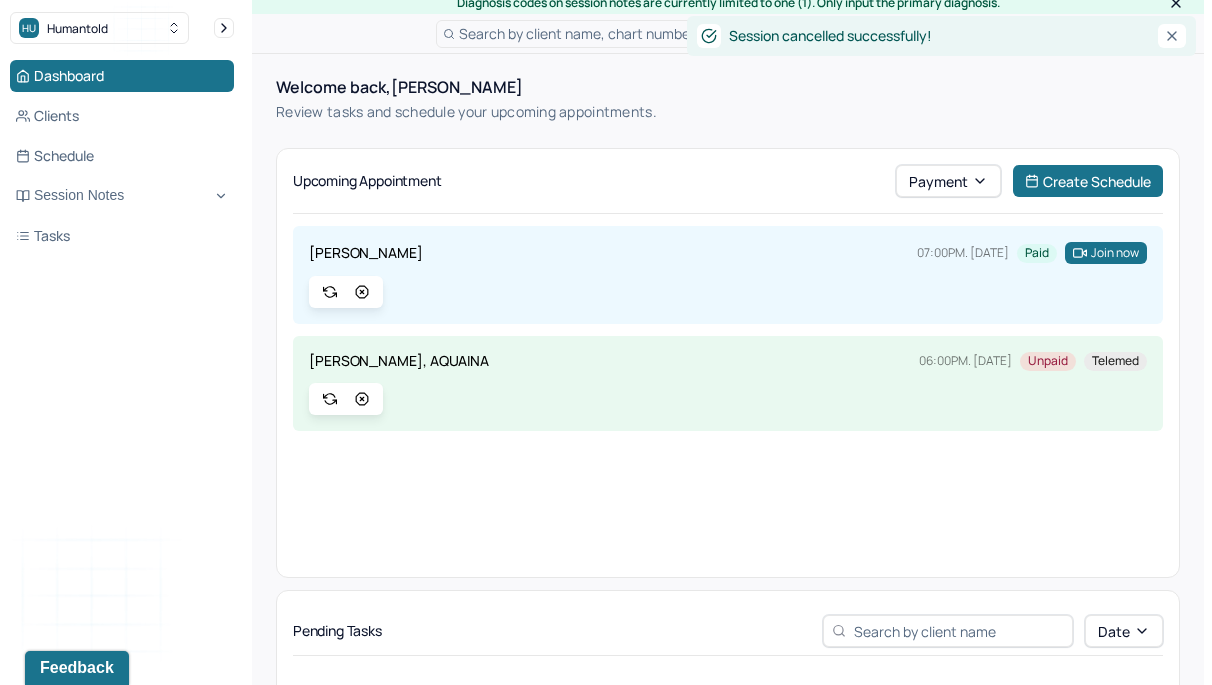 scroll, scrollTop: 0, scrollLeft: 0, axis: both 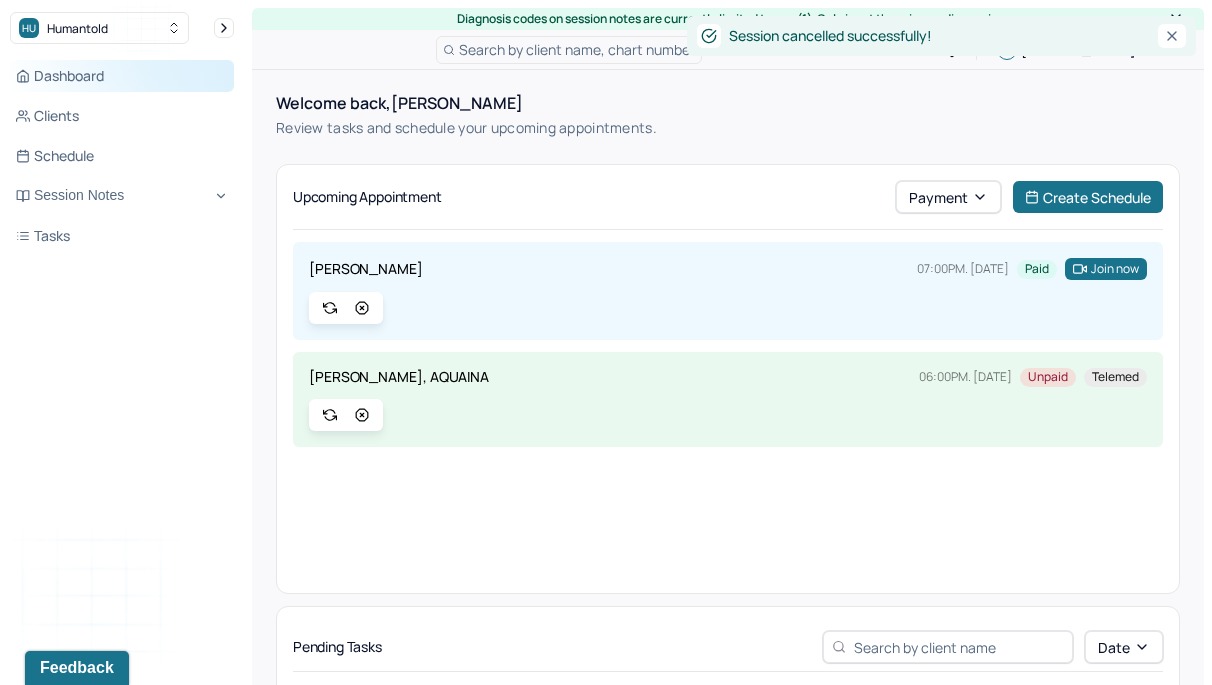 click on "Dashboard" at bounding box center (122, 76) 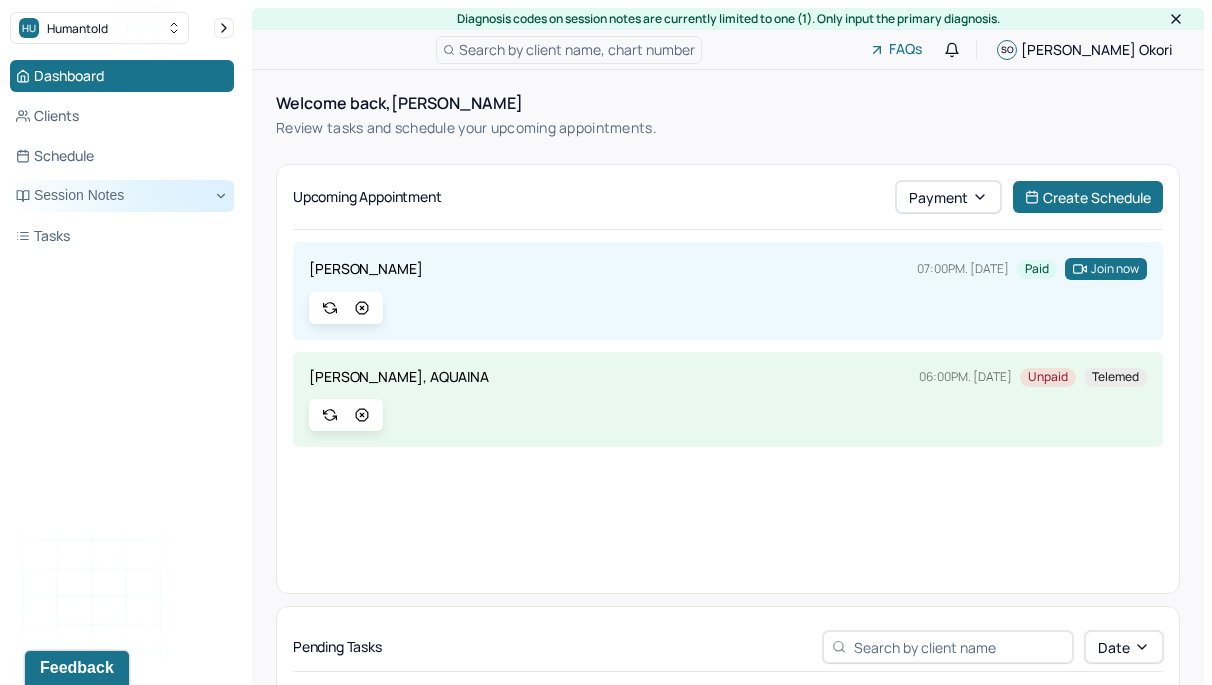 click on "Session Notes" at bounding box center (122, 196) 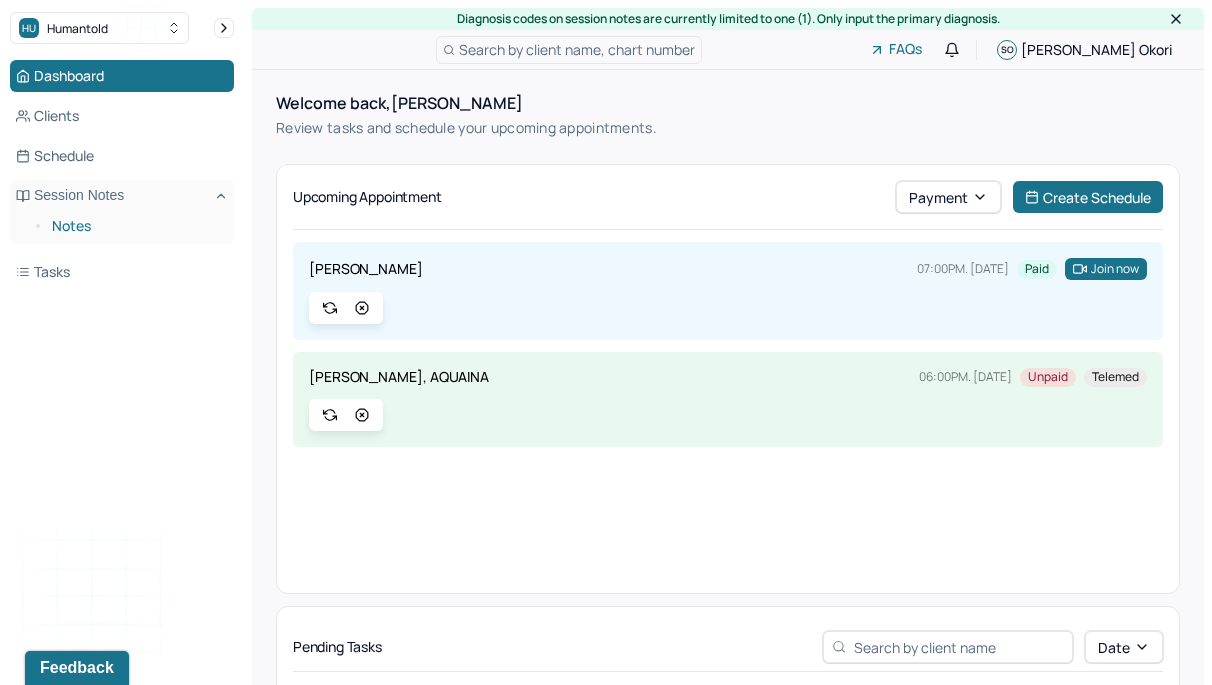 click on "Notes" at bounding box center [135, 226] 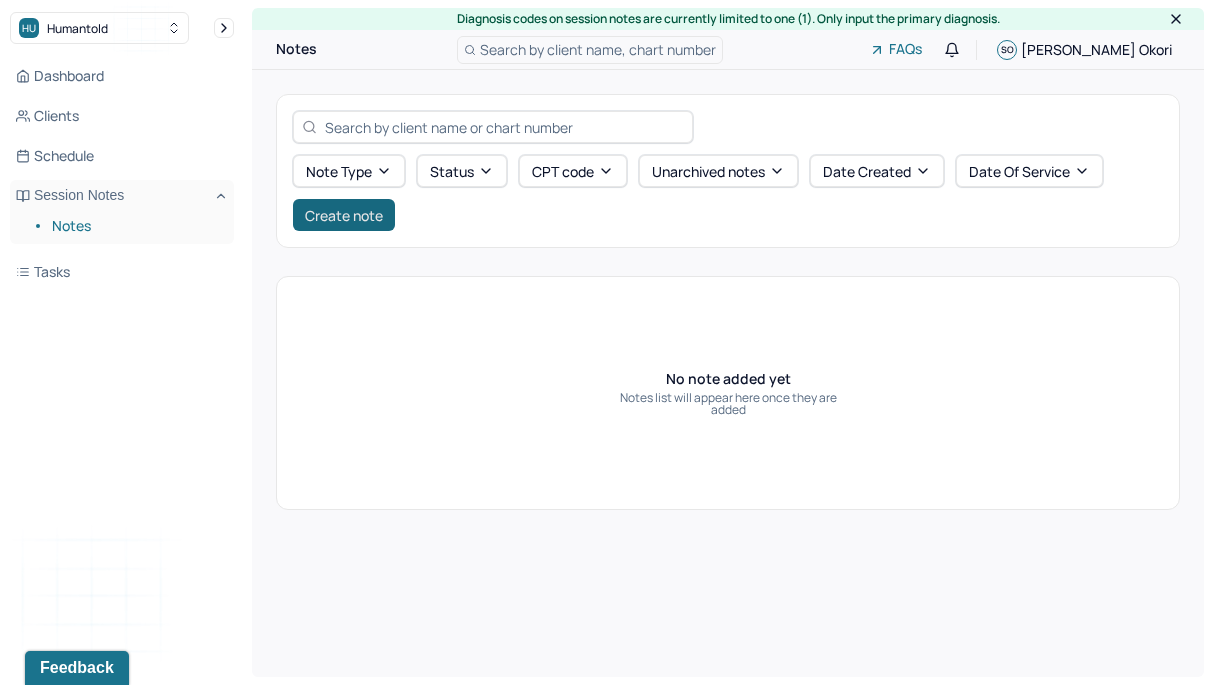 click on "Create note" at bounding box center [344, 215] 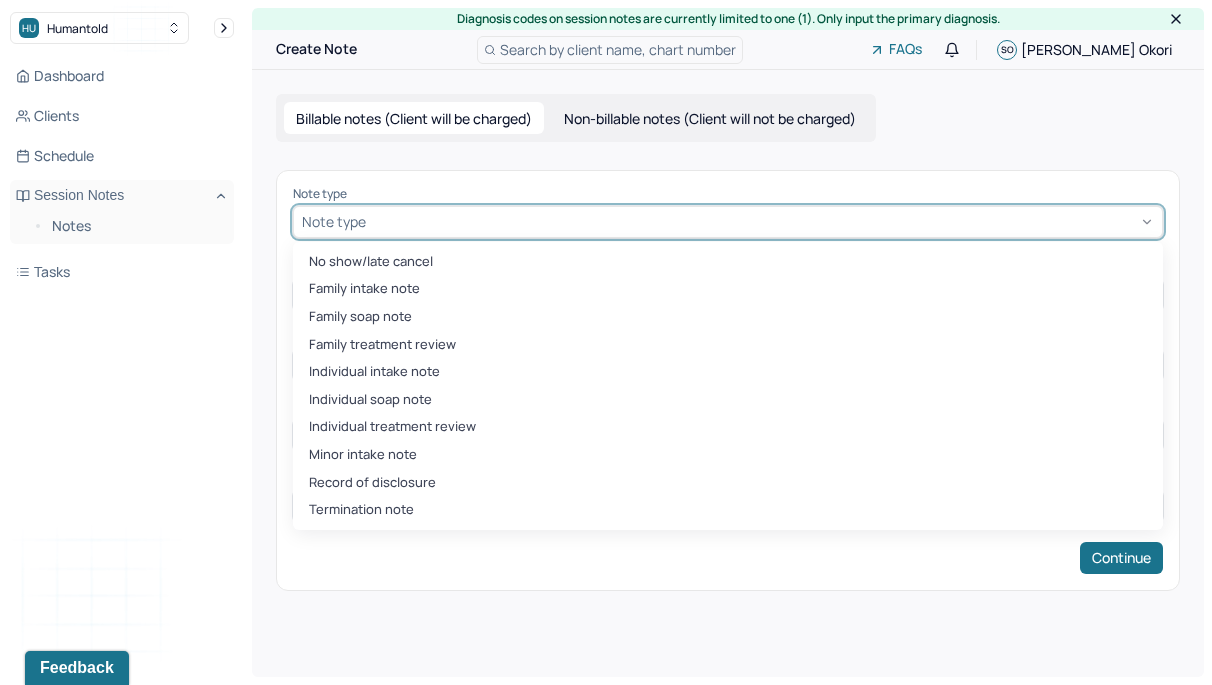click at bounding box center (762, 221) 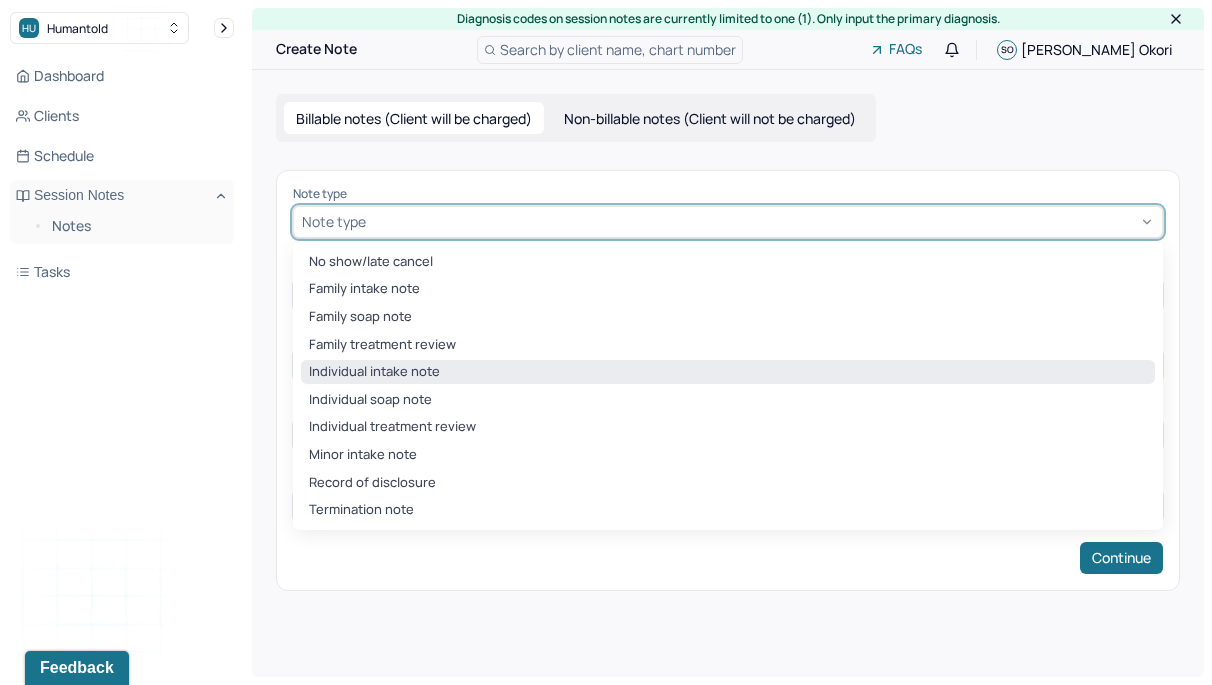 click on "Individual intake note" at bounding box center [728, 372] 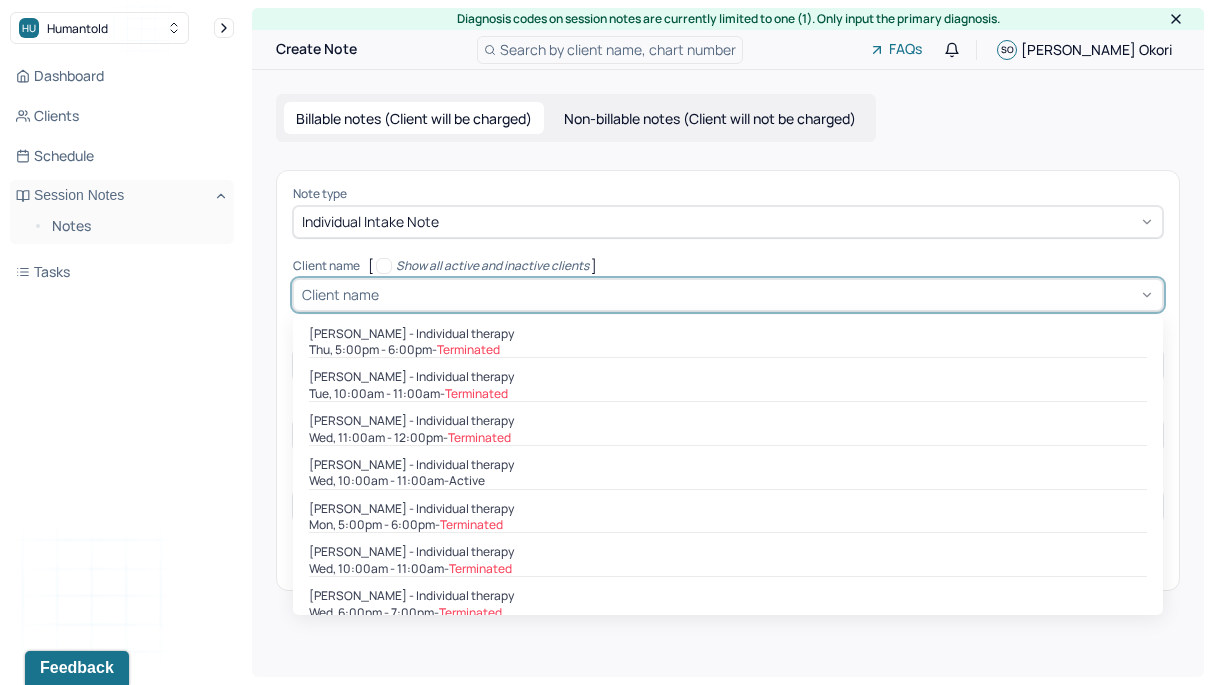 click at bounding box center [768, 294] 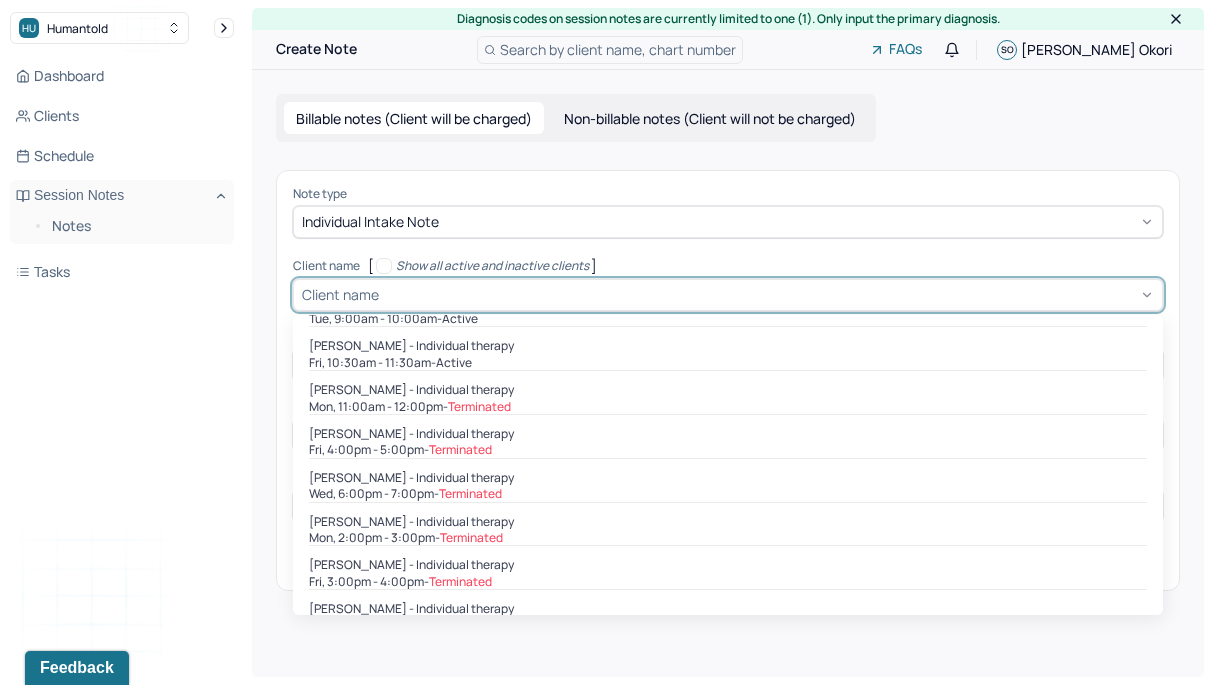 scroll, scrollTop: 817, scrollLeft: 0, axis: vertical 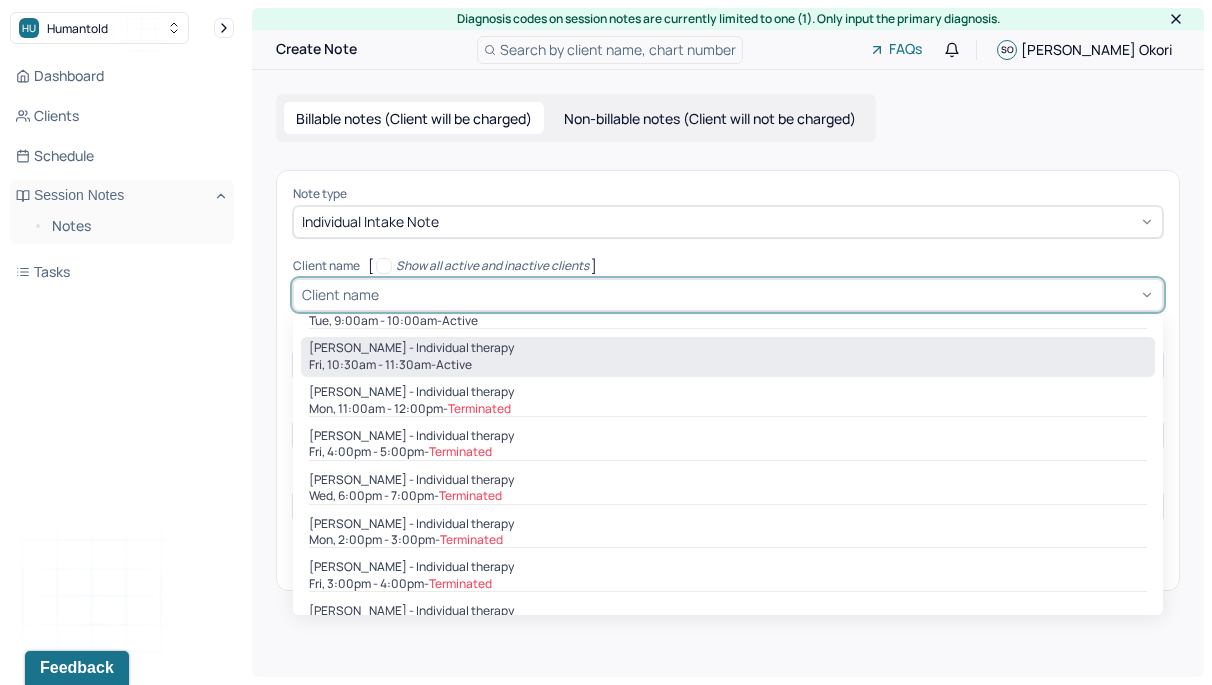 click on "active" at bounding box center [454, 365] 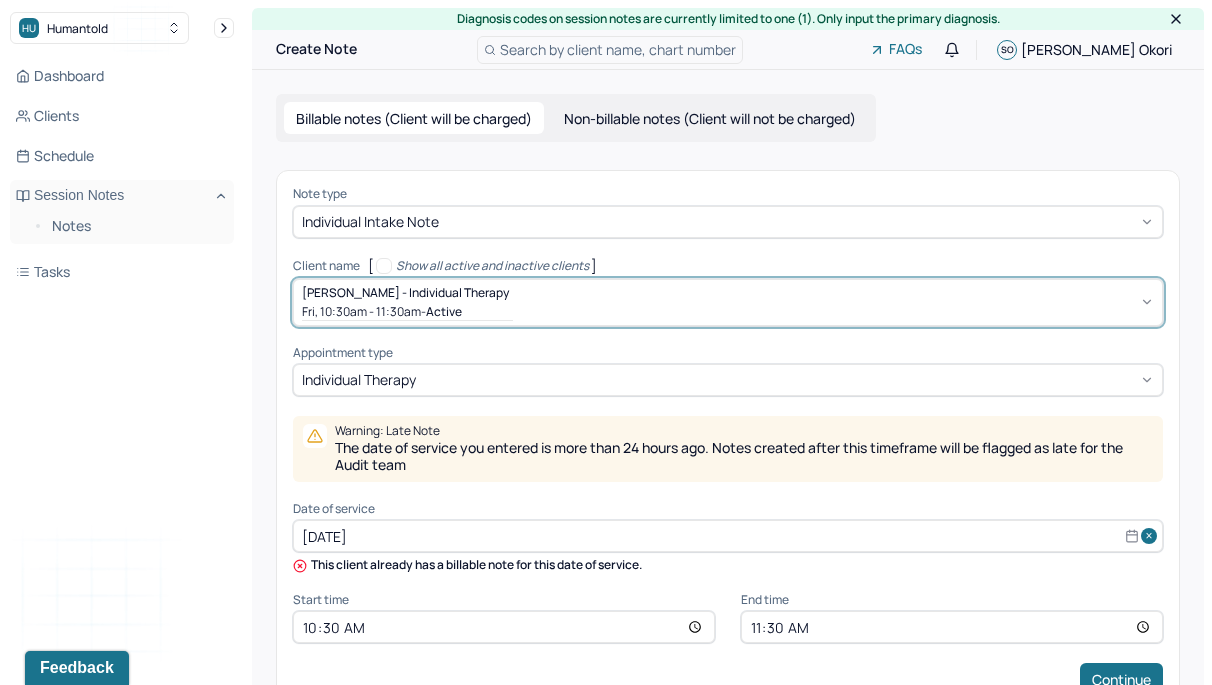 select on "6" 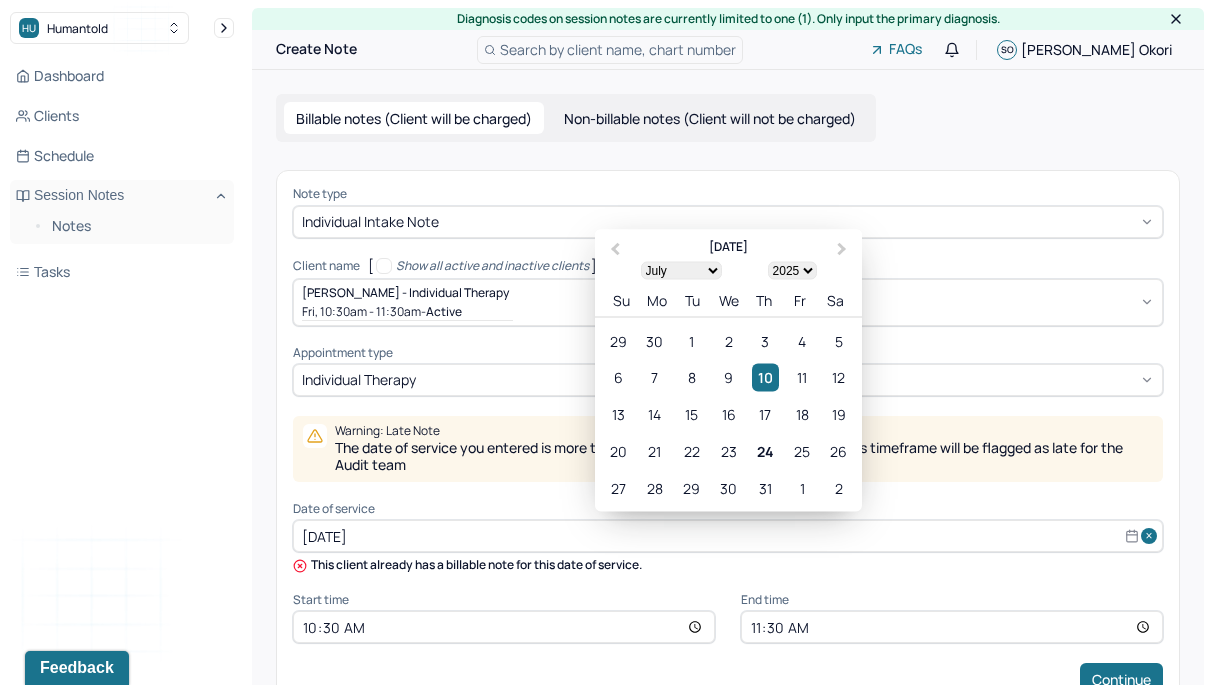 click on "[DATE]" at bounding box center [728, 536] 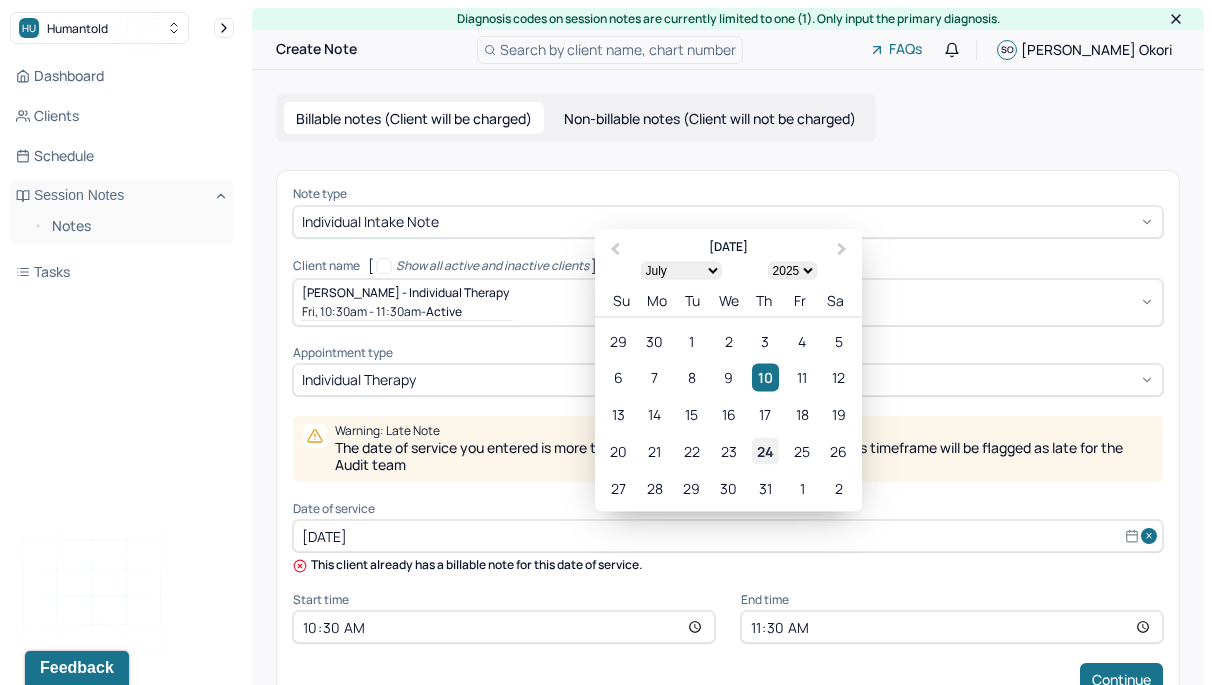 click on "24" at bounding box center [765, 451] 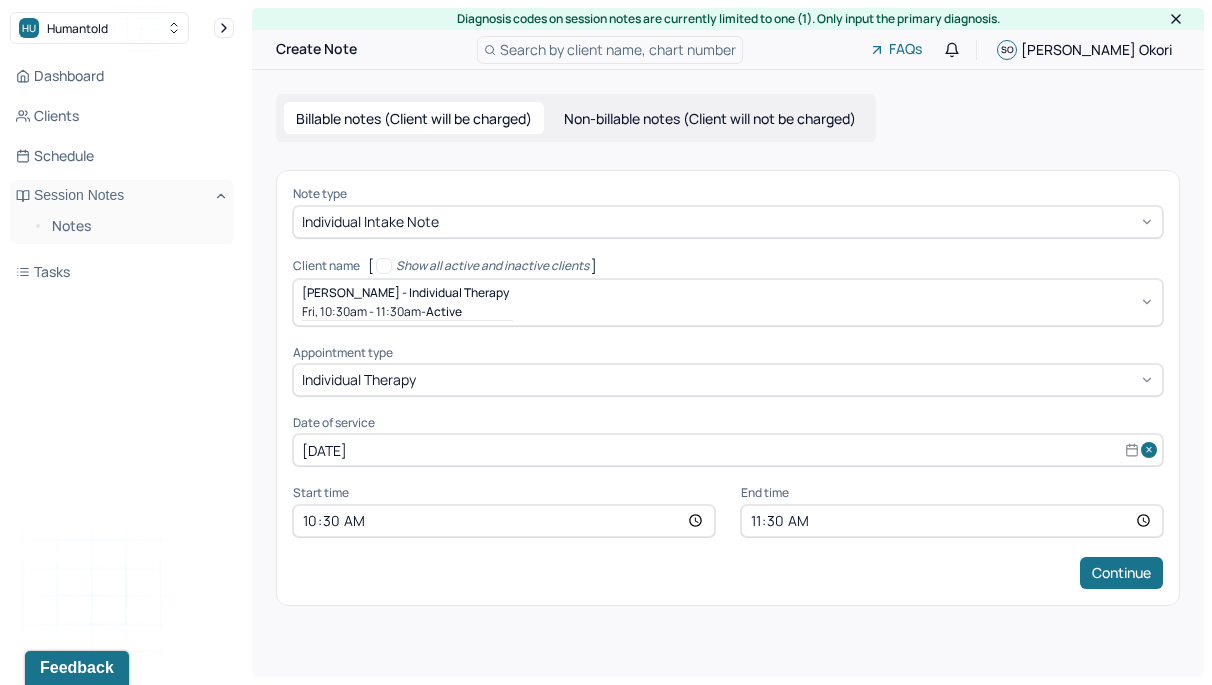 click on "10:30" at bounding box center (504, 521) 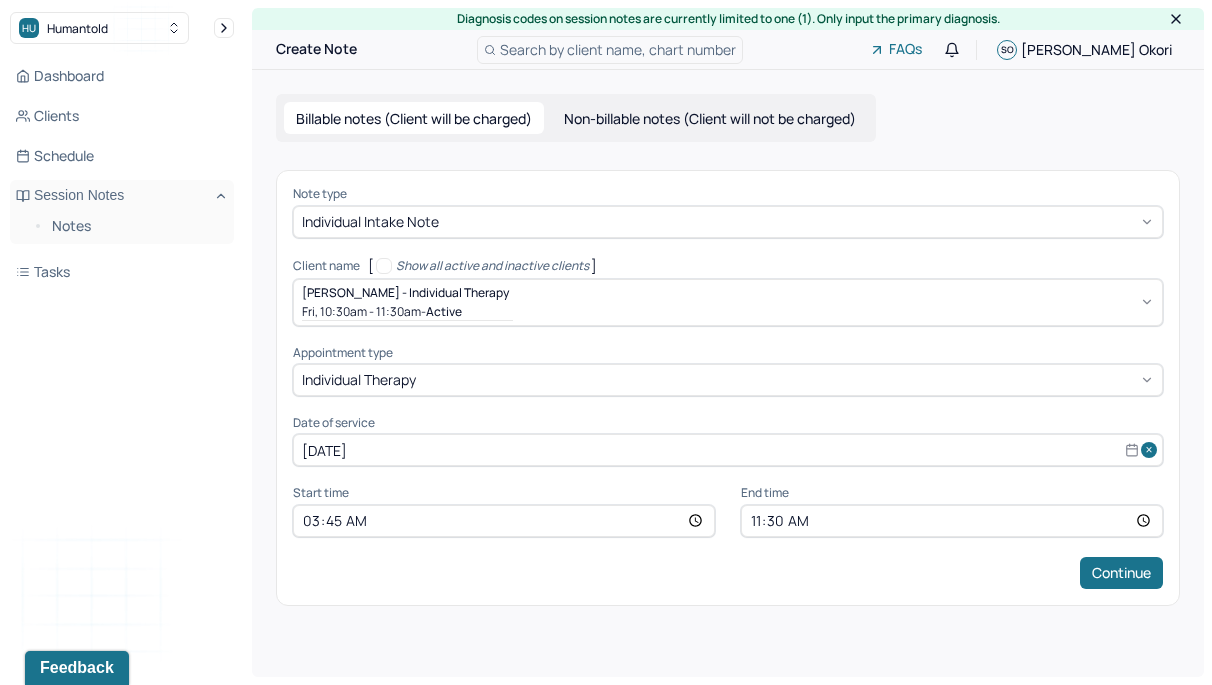 type on "15:45" 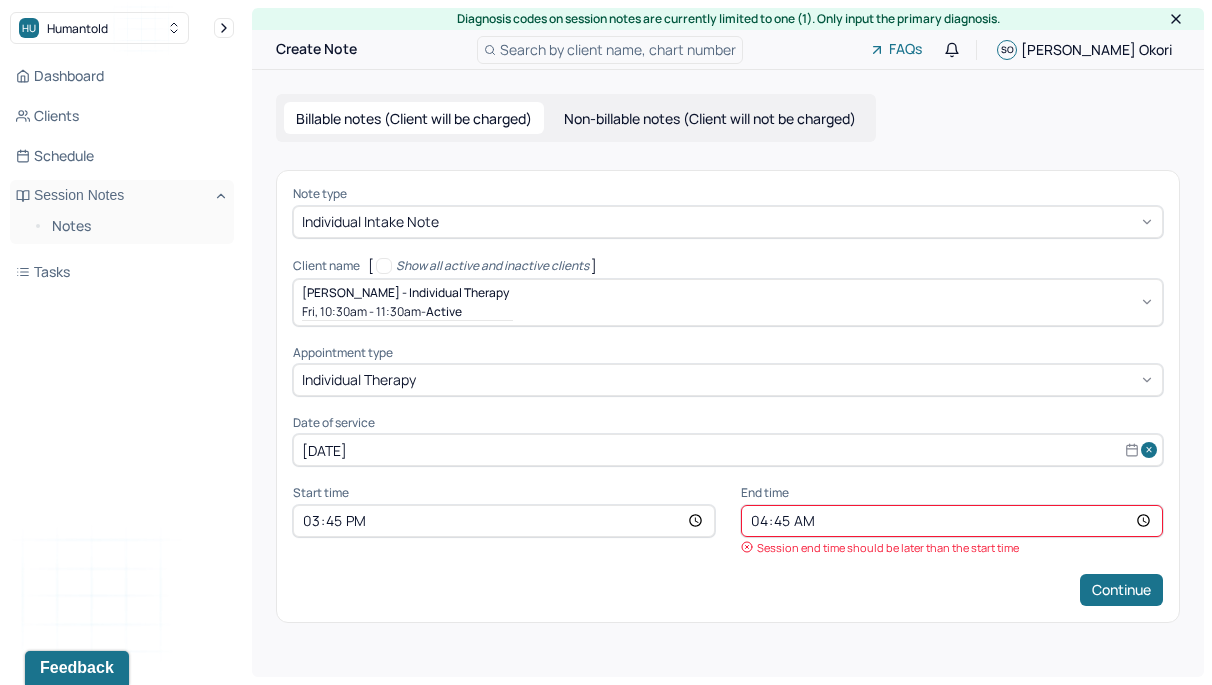type on "16:45" 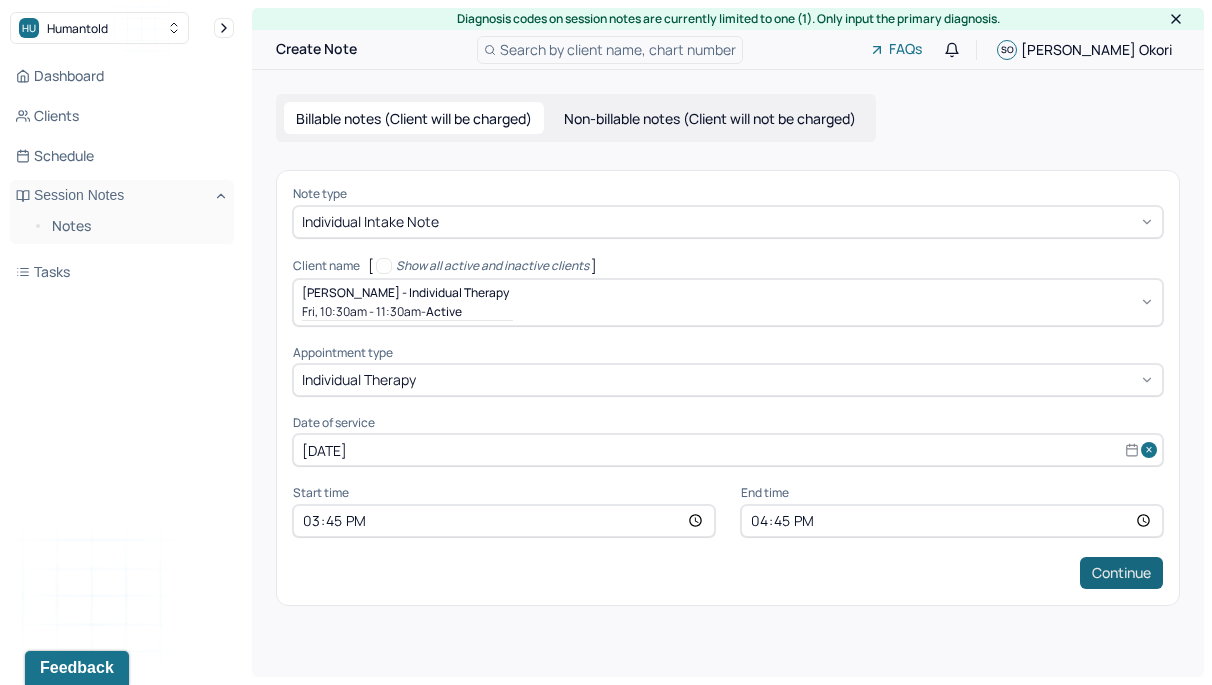 click on "Continue" at bounding box center [1121, 573] 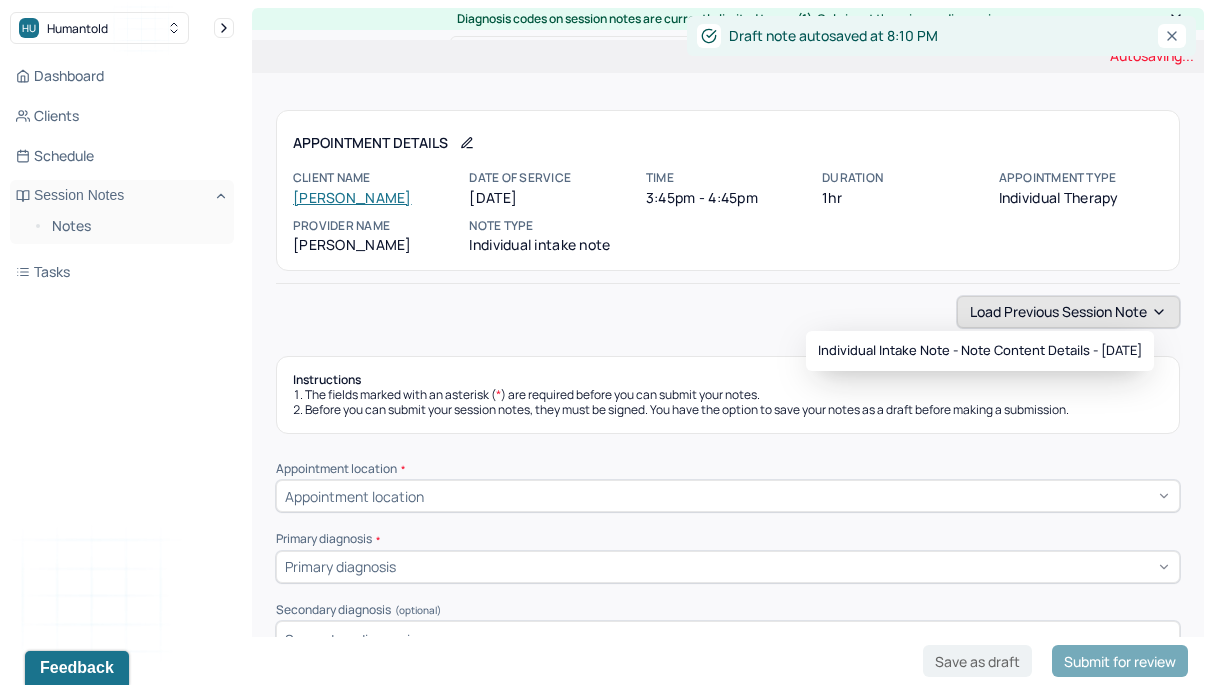click on "Load previous session note" at bounding box center (1068, 312) 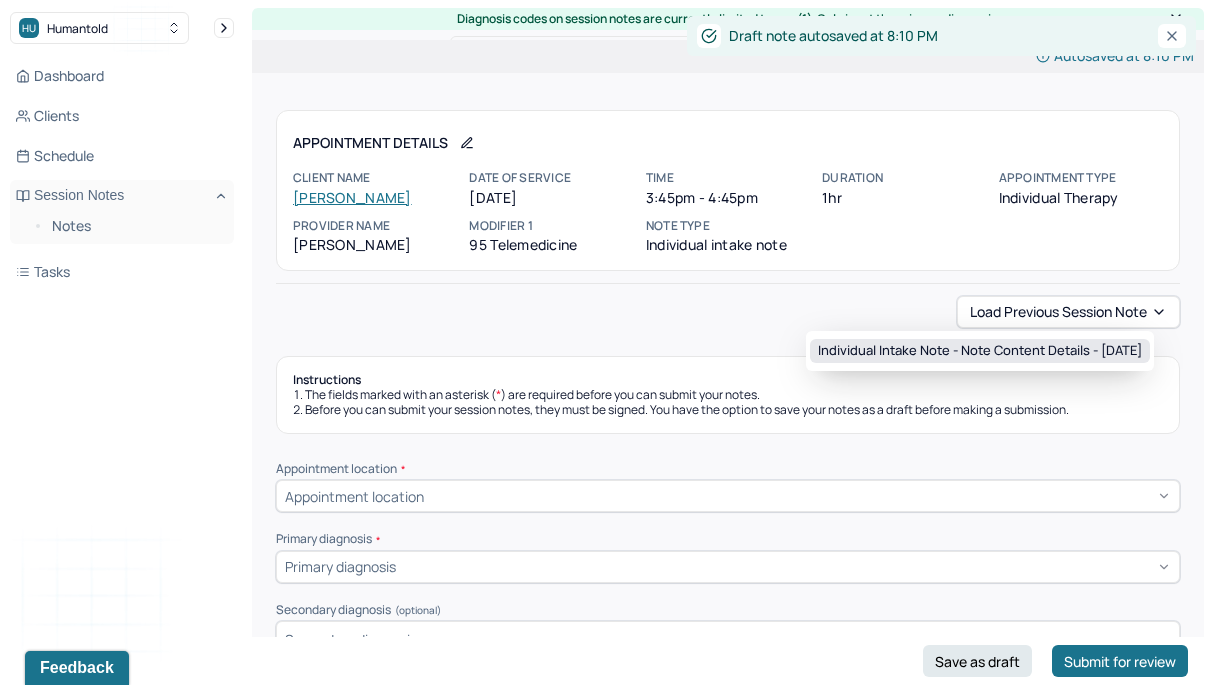 click on "Individual intake note   - Note content Details -   [DATE]" at bounding box center [980, 351] 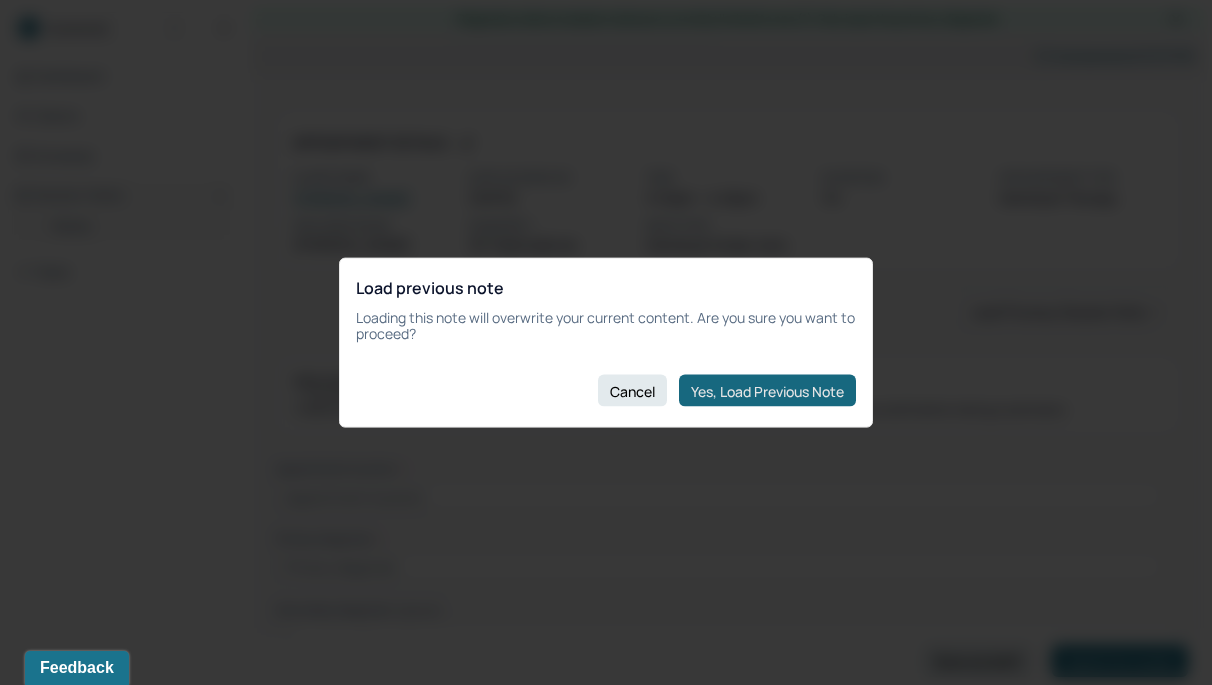 click on "Yes, Load Previous Note" at bounding box center [767, 391] 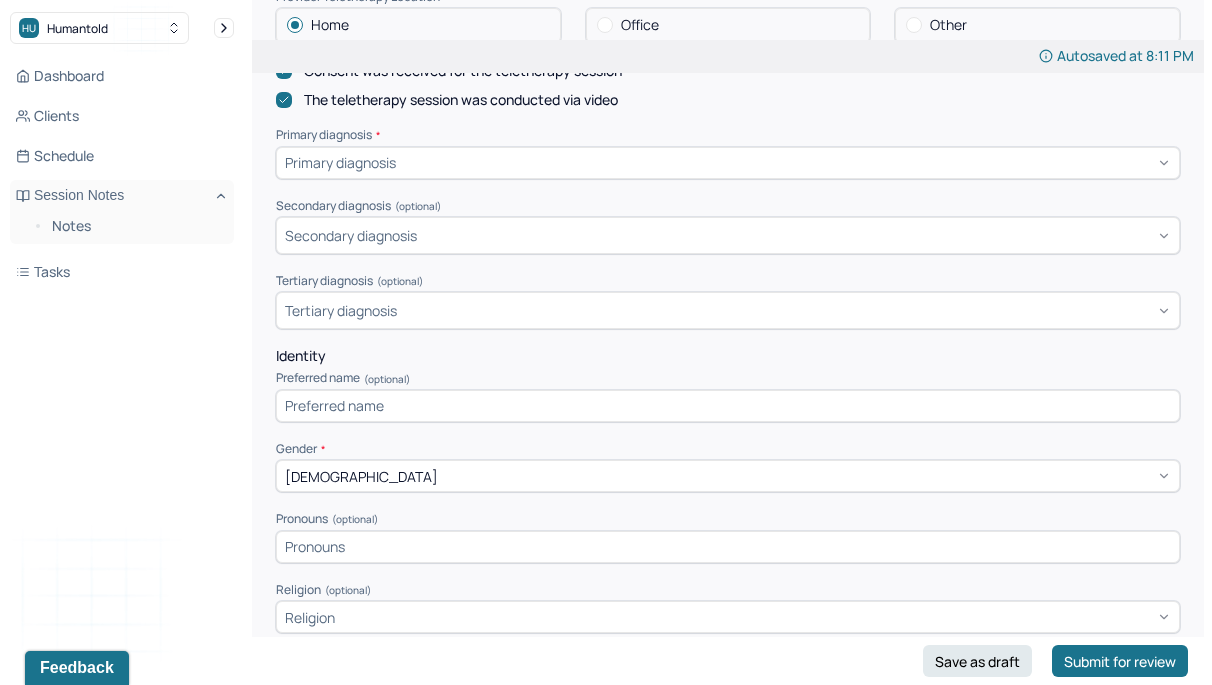scroll, scrollTop: 569, scrollLeft: 0, axis: vertical 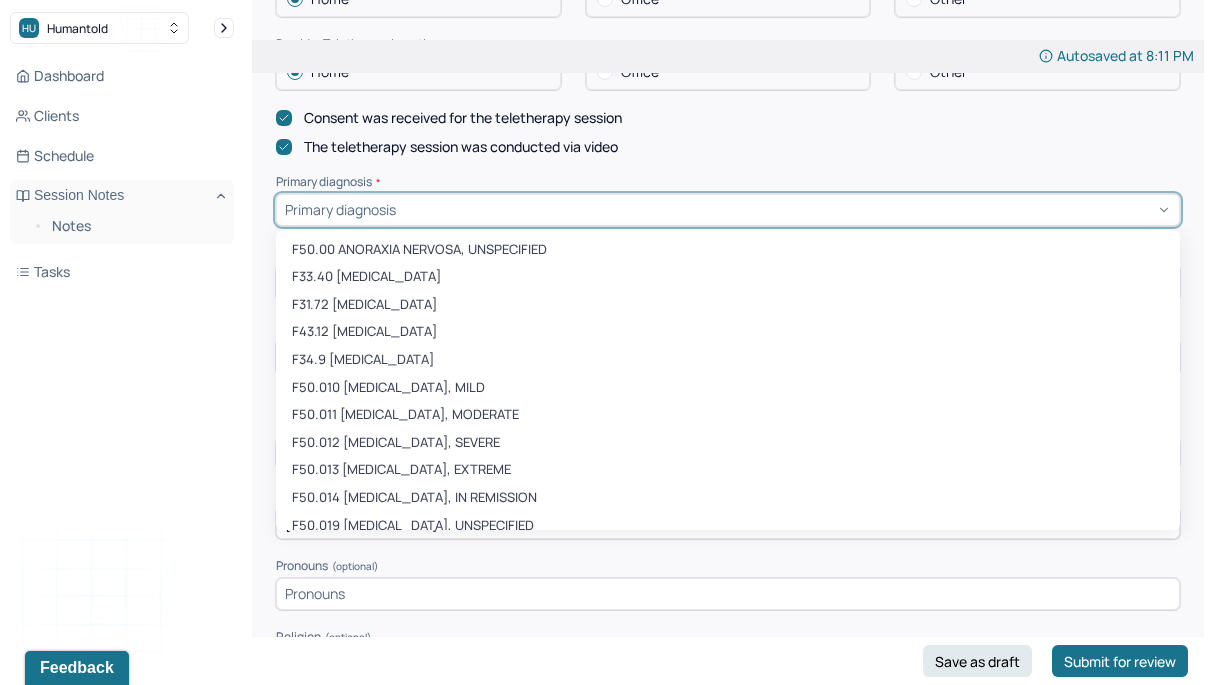 click at bounding box center (785, 209) 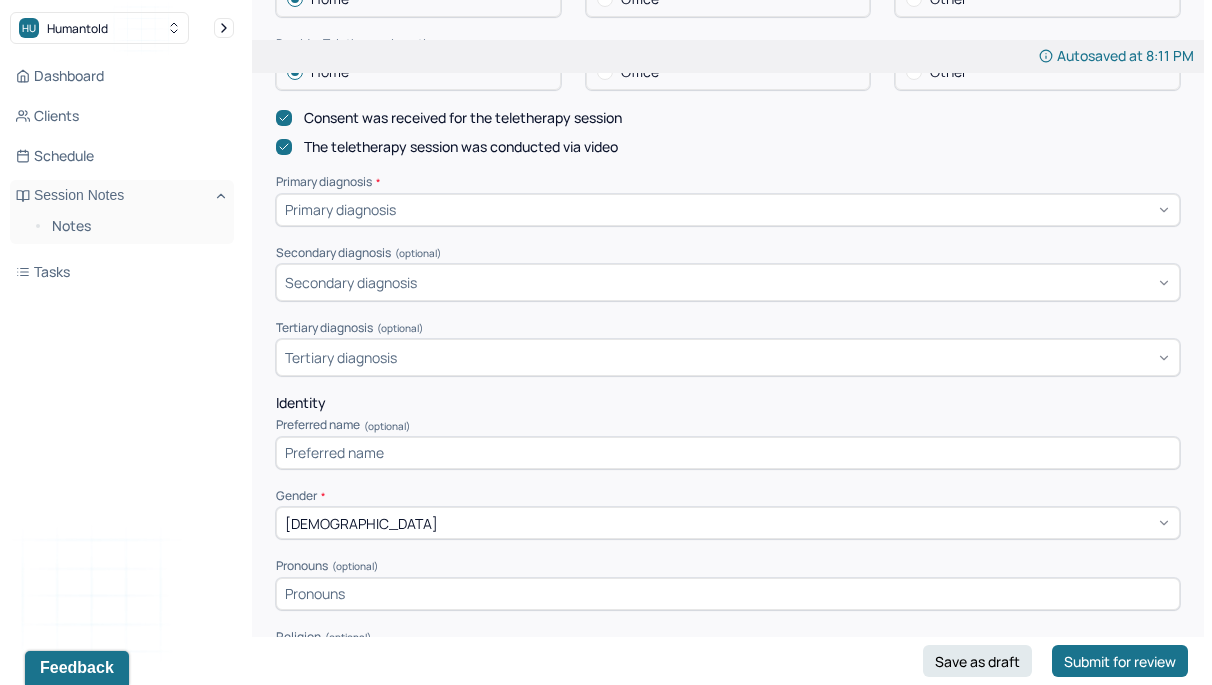click on "The teletherapy session was conducted via video" at bounding box center [728, 147] 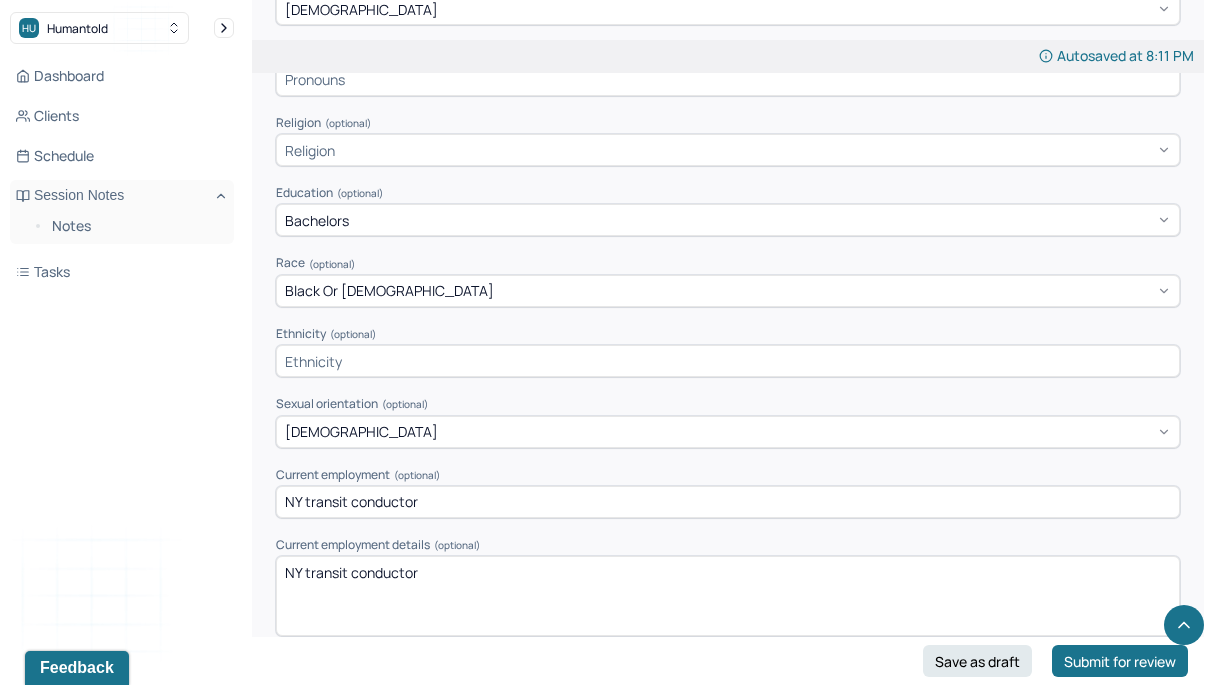 scroll, scrollTop: 1117, scrollLeft: 0, axis: vertical 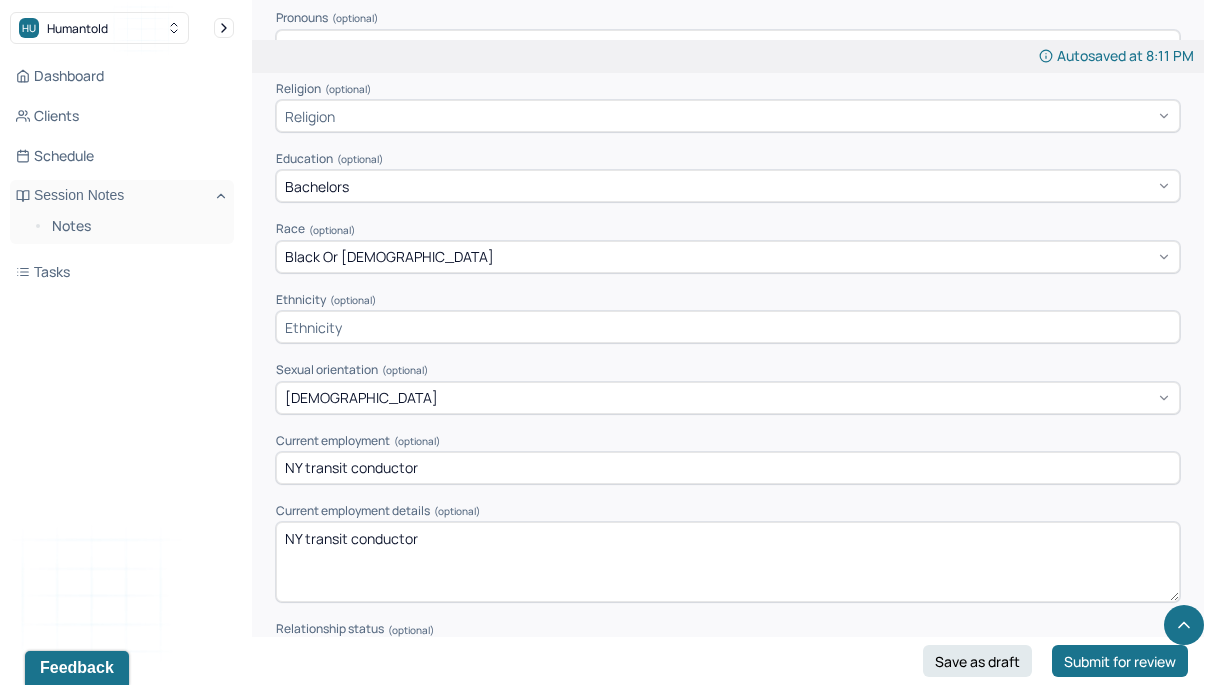 click at bounding box center (728, 327) 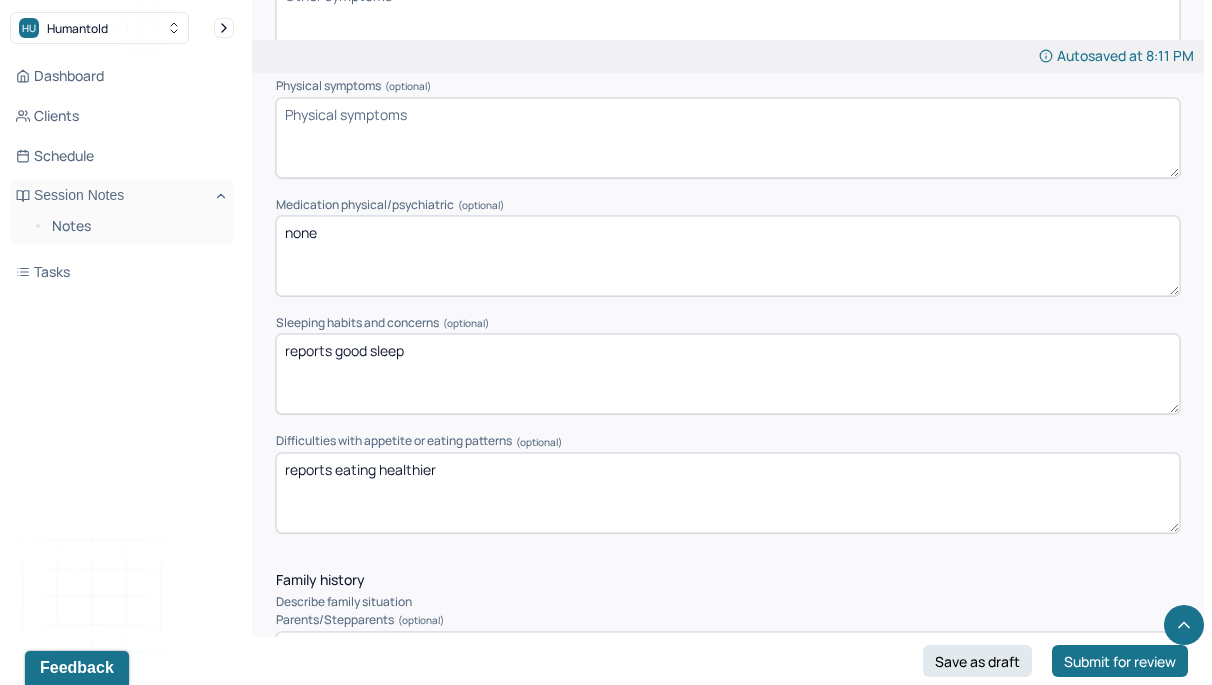 scroll, scrollTop: 2599, scrollLeft: 0, axis: vertical 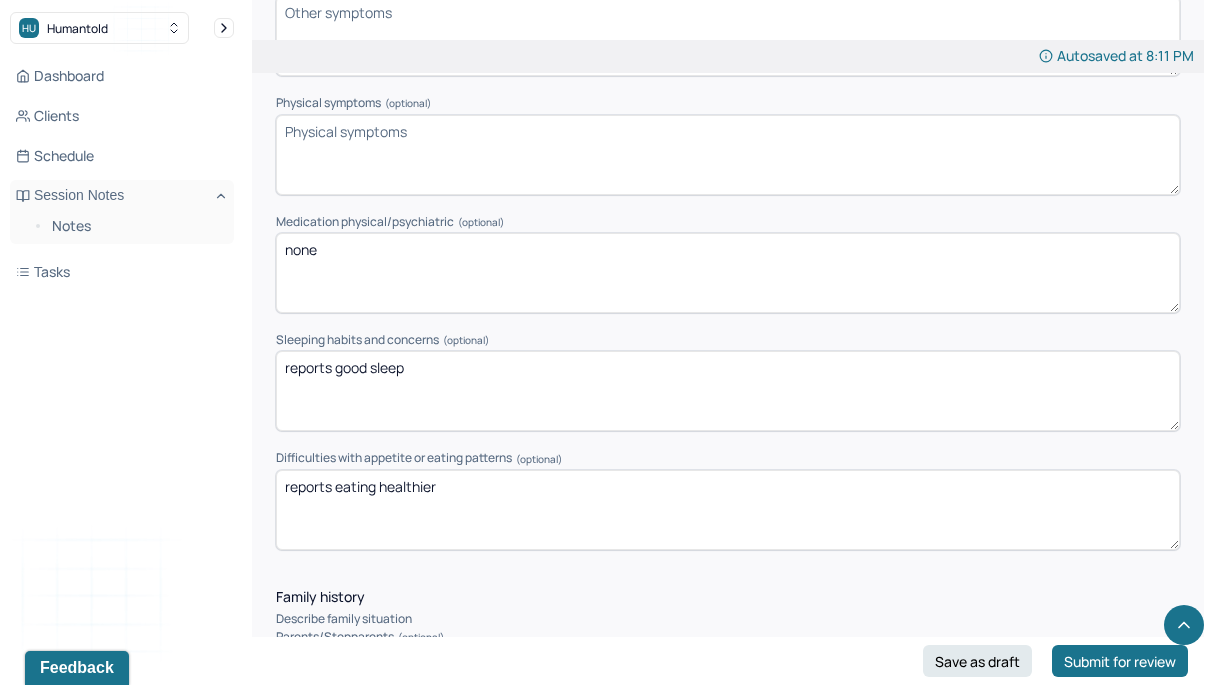 type on "Haitian" 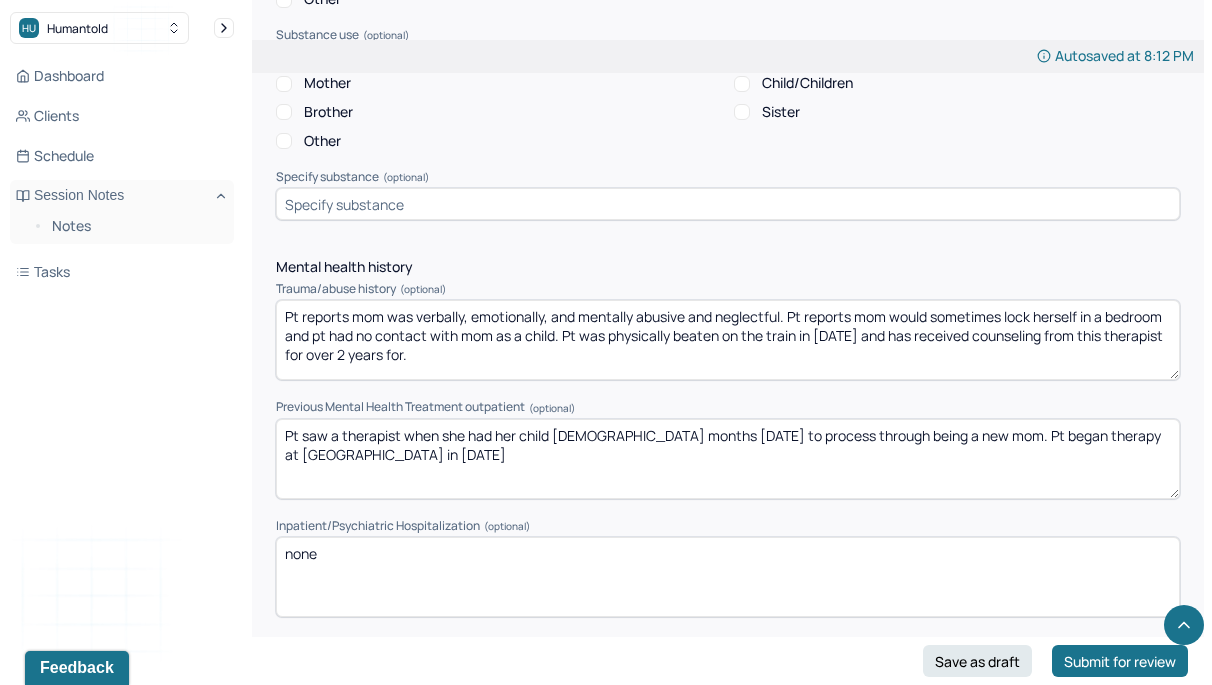 scroll, scrollTop: 4717, scrollLeft: 0, axis: vertical 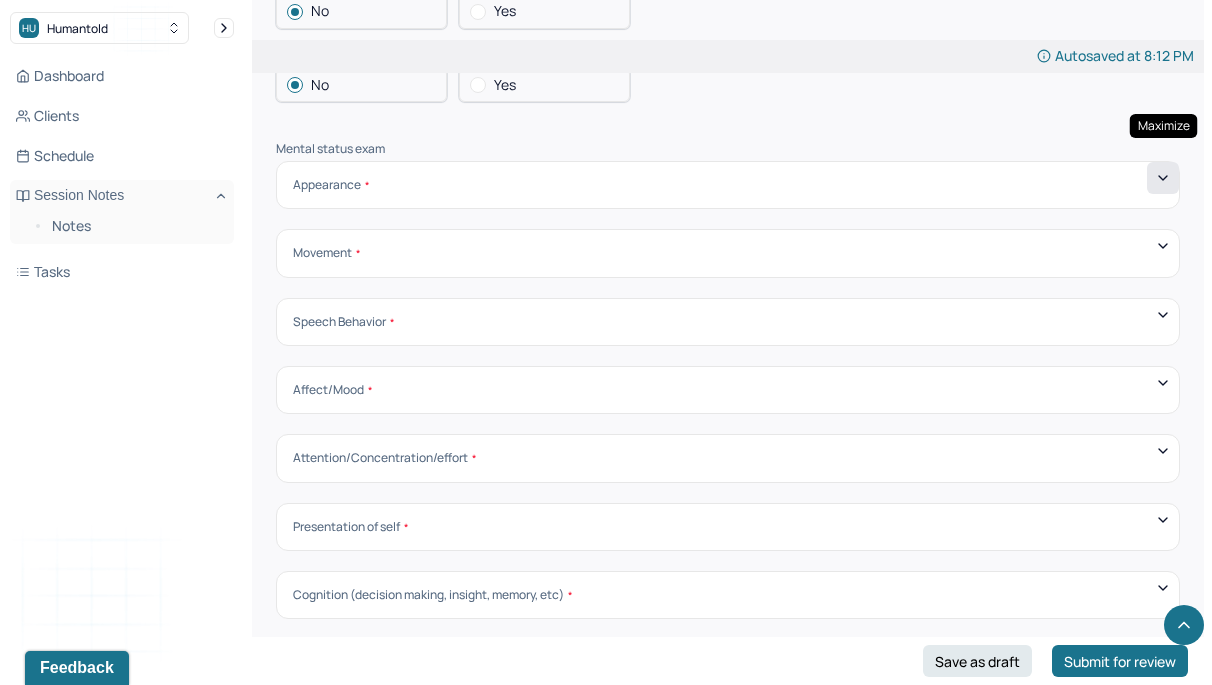 type on "high BP and [MEDICAL_DATA]" 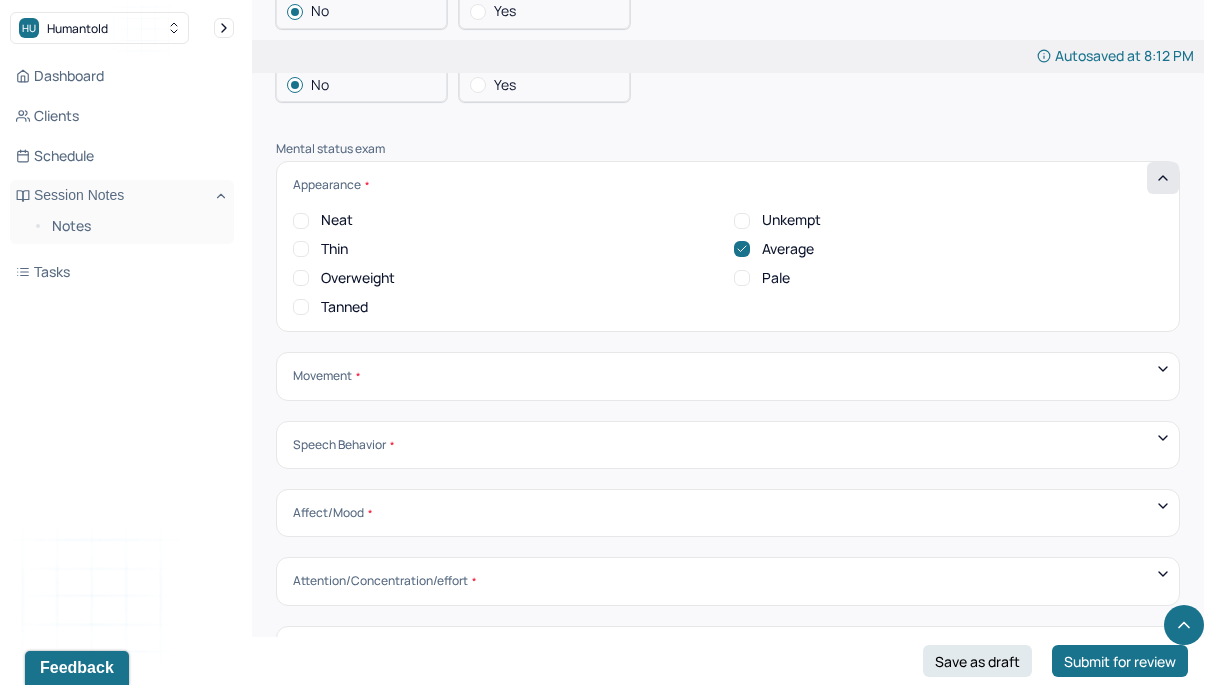 click 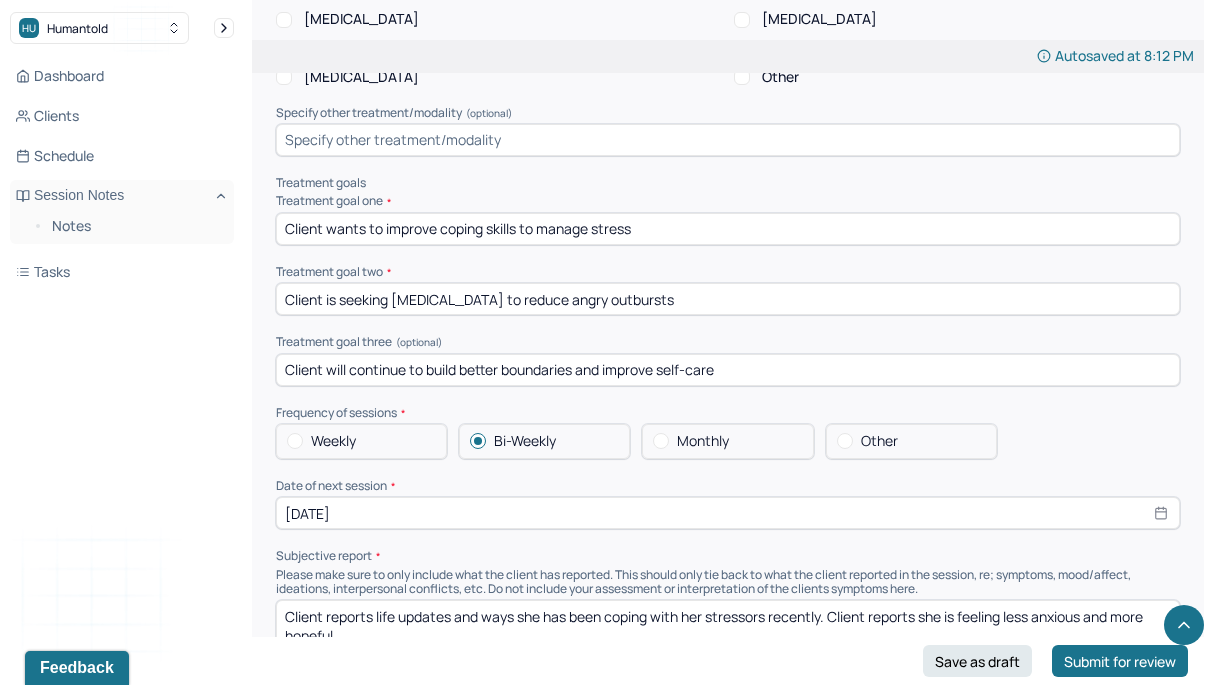 scroll, scrollTop: 8032, scrollLeft: 0, axis: vertical 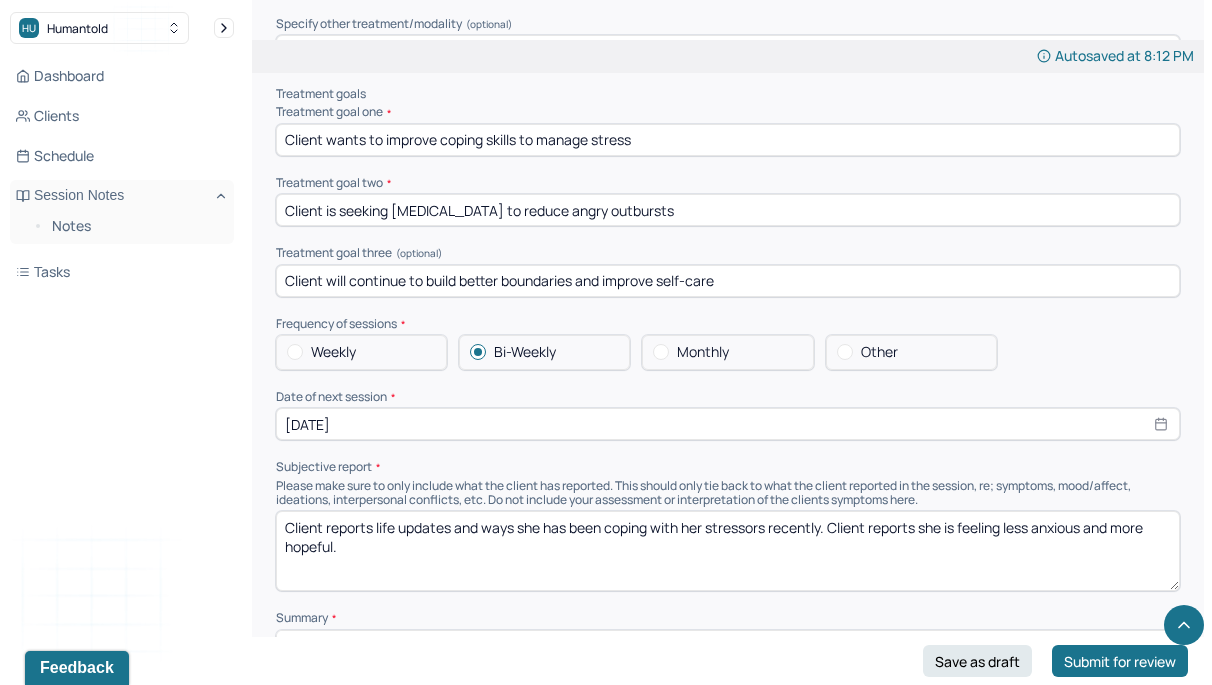 click on "[DATE]" at bounding box center (728, 424) 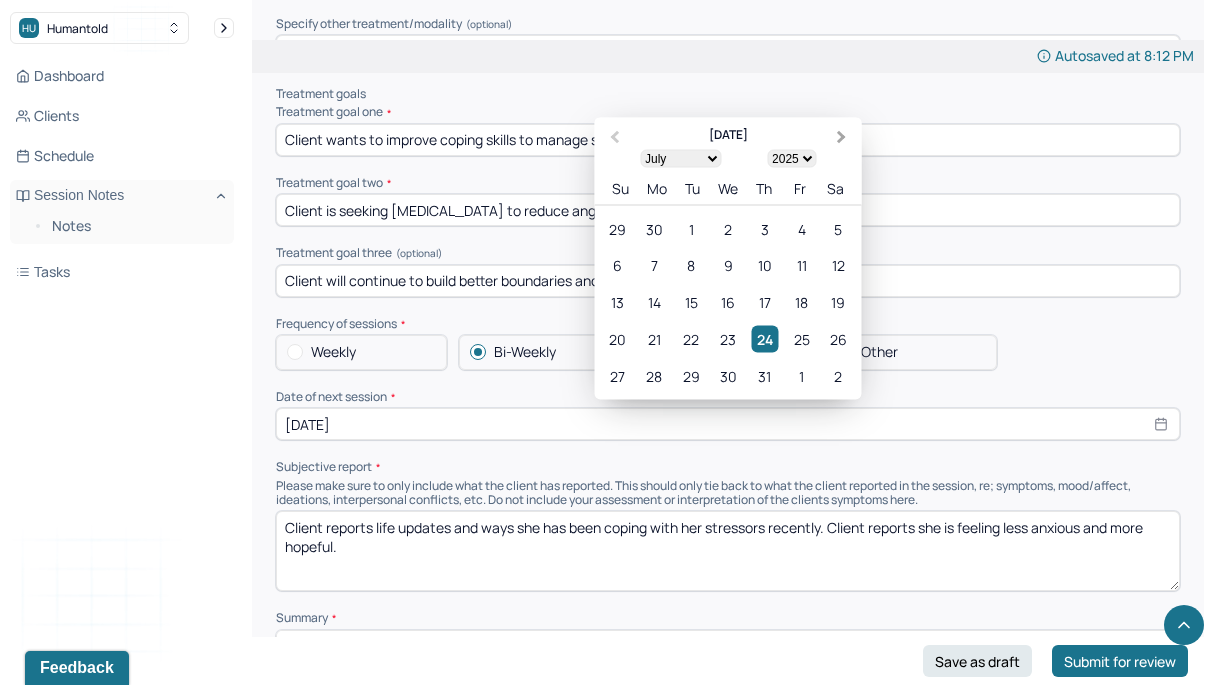 click on "Next Month" at bounding box center [844, 139] 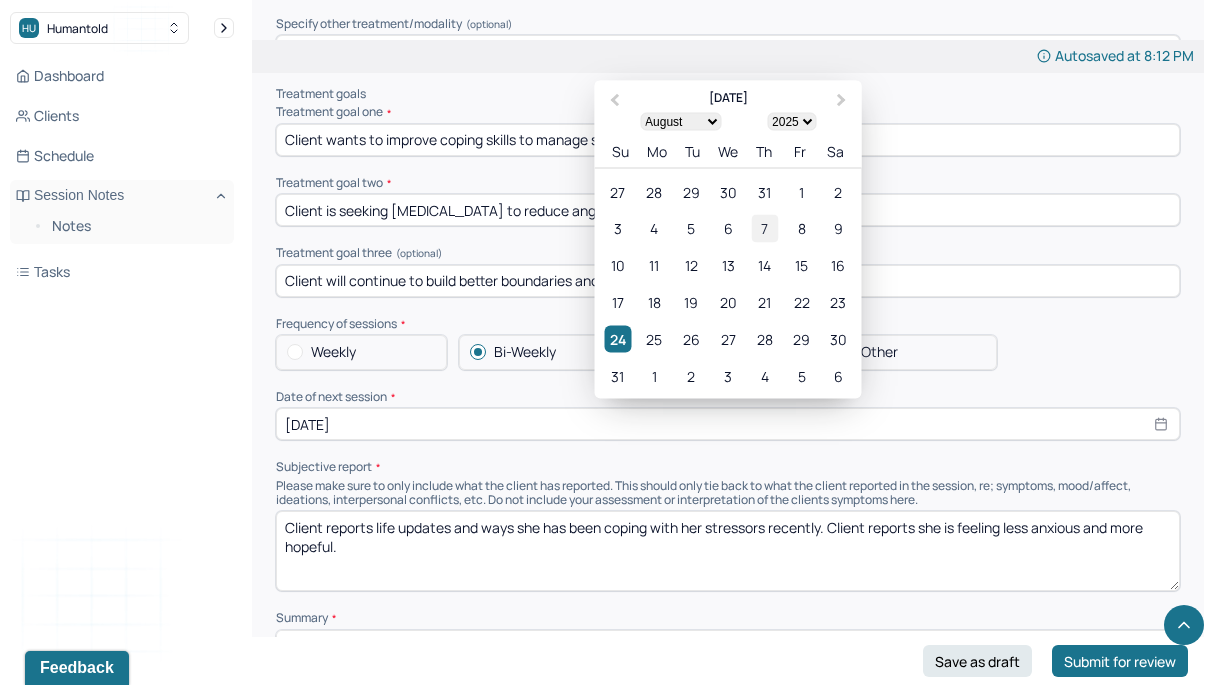 click on "7" at bounding box center (764, 228) 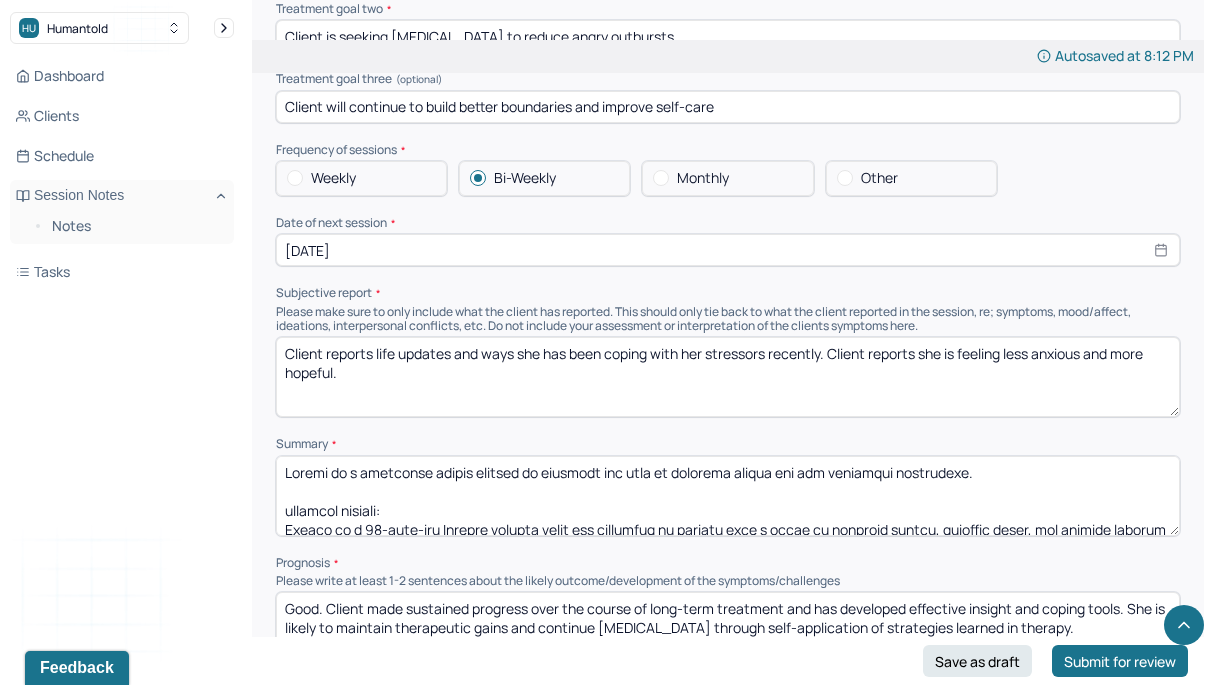 scroll, scrollTop: 8207, scrollLeft: 0, axis: vertical 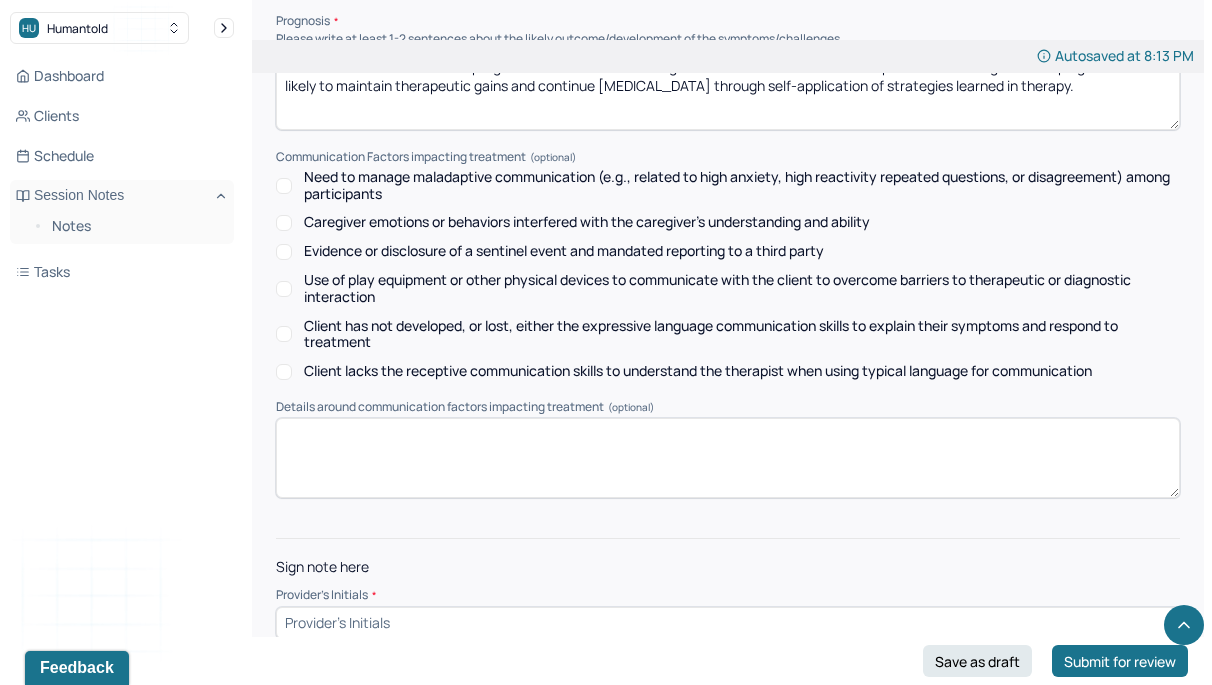 click at bounding box center [728, 623] 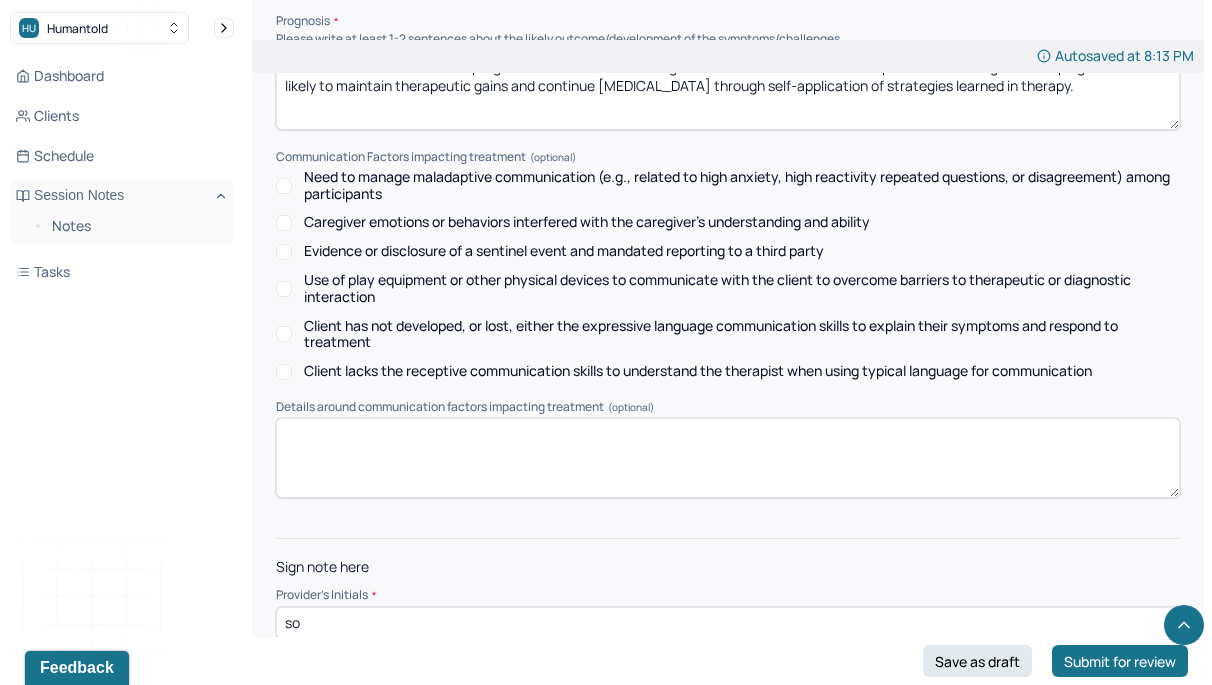 type on "so" 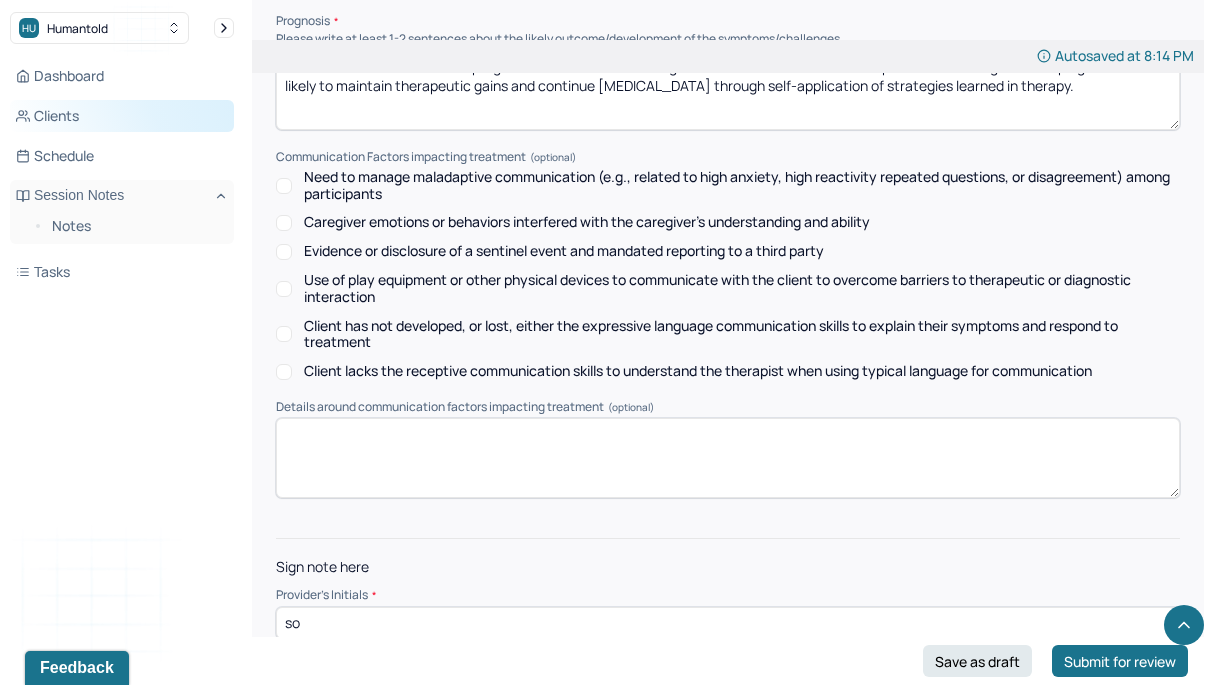 click on "Clients" at bounding box center (122, 116) 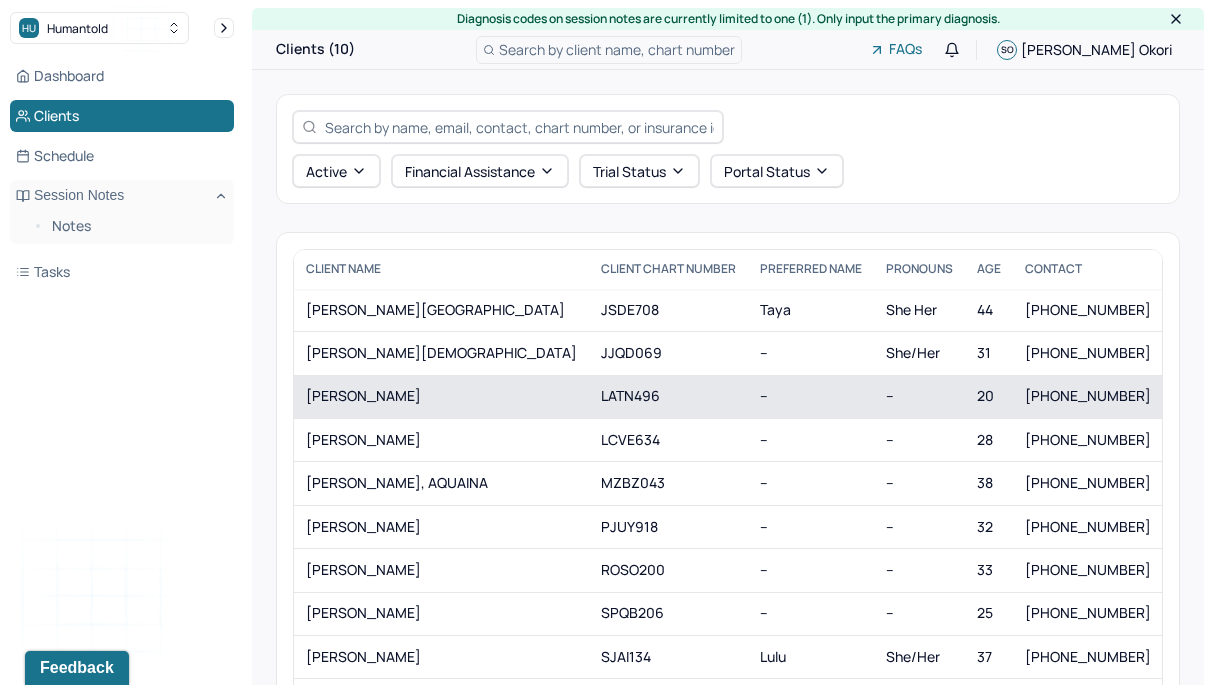 scroll, scrollTop: 85, scrollLeft: 0, axis: vertical 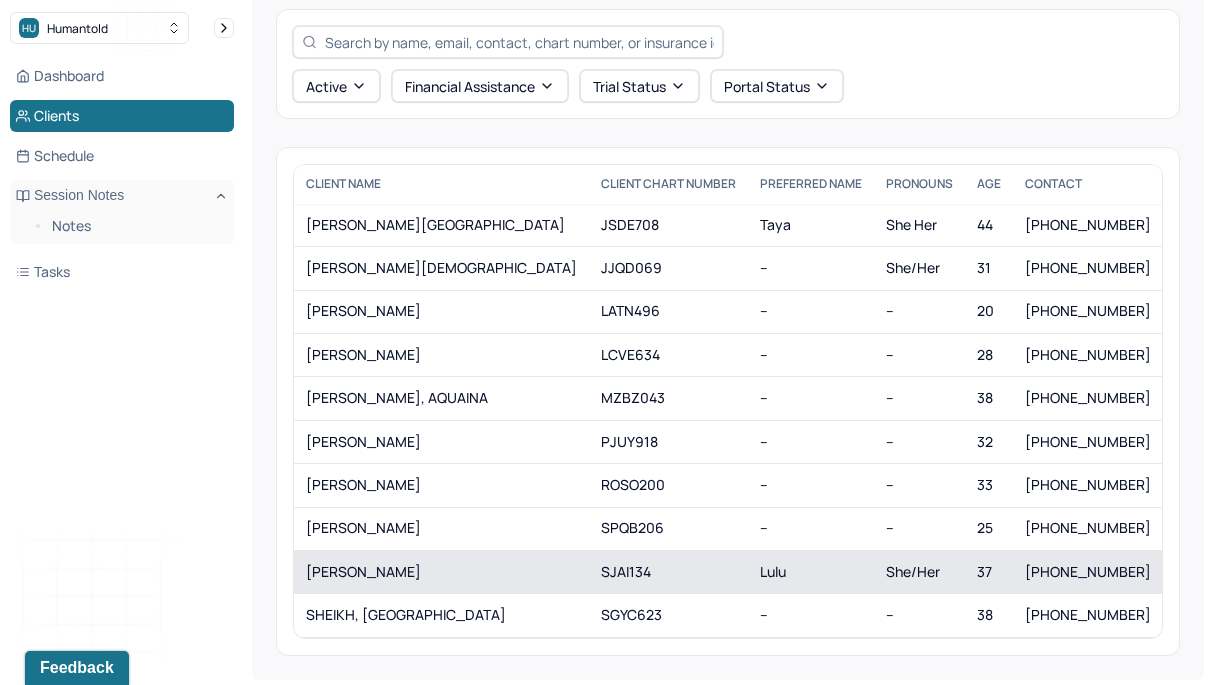 click on "[PERSON_NAME]" at bounding box center (441, 571) 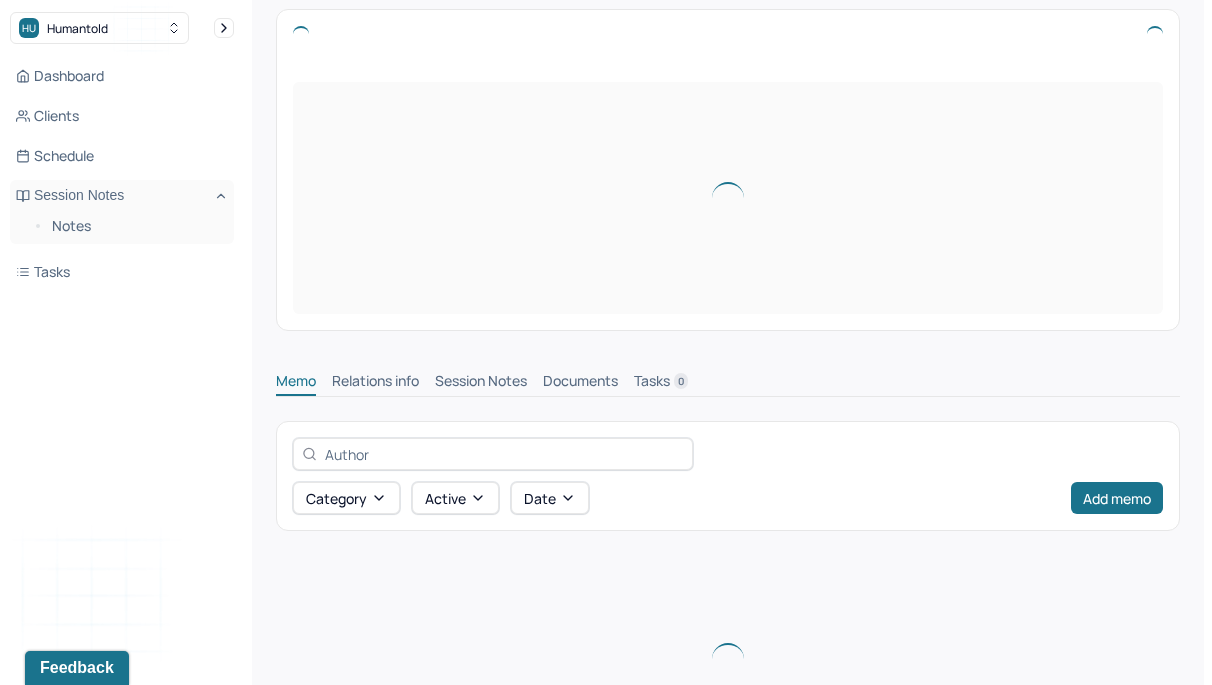 scroll, scrollTop: 0, scrollLeft: 0, axis: both 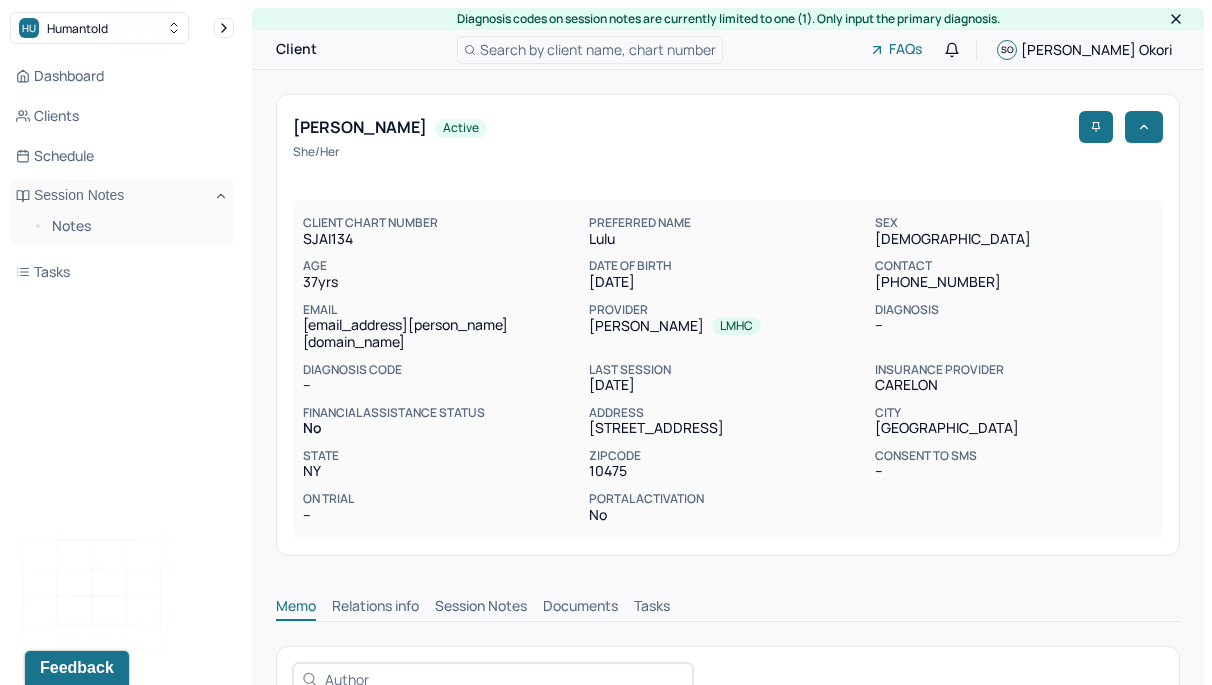 click on "Session Notes" at bounding box center (481, 608) 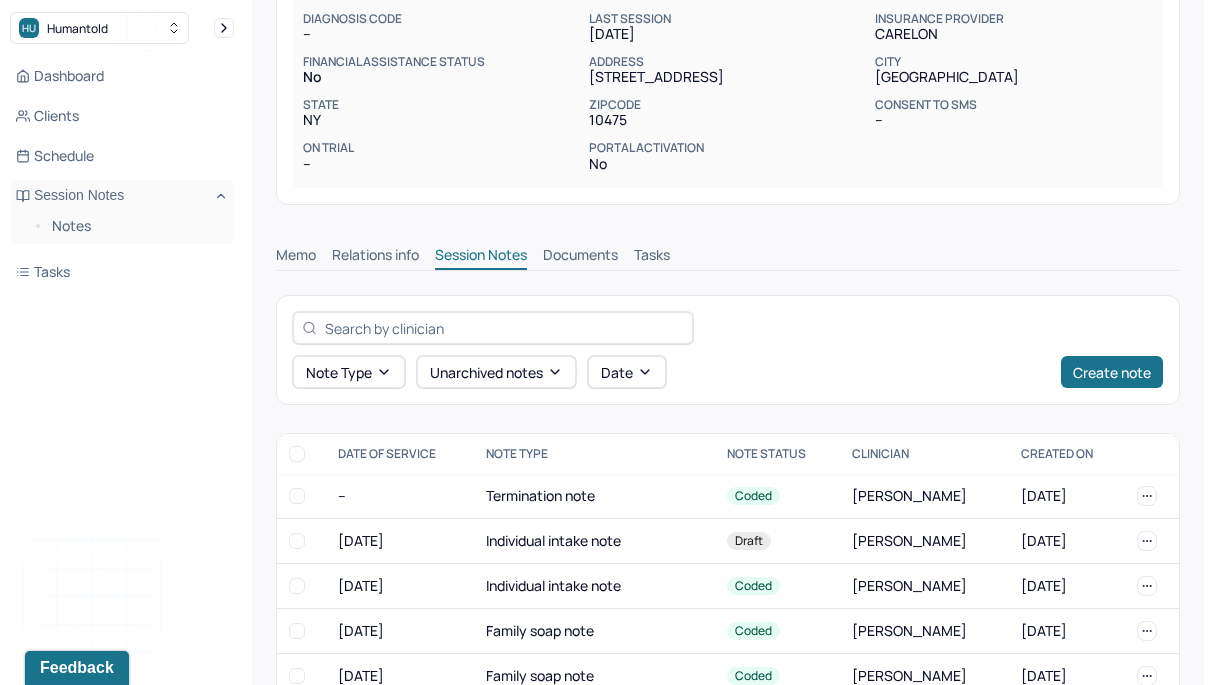 scroll, scrollTop: 374, scrollLeft: 0, axis: vertical 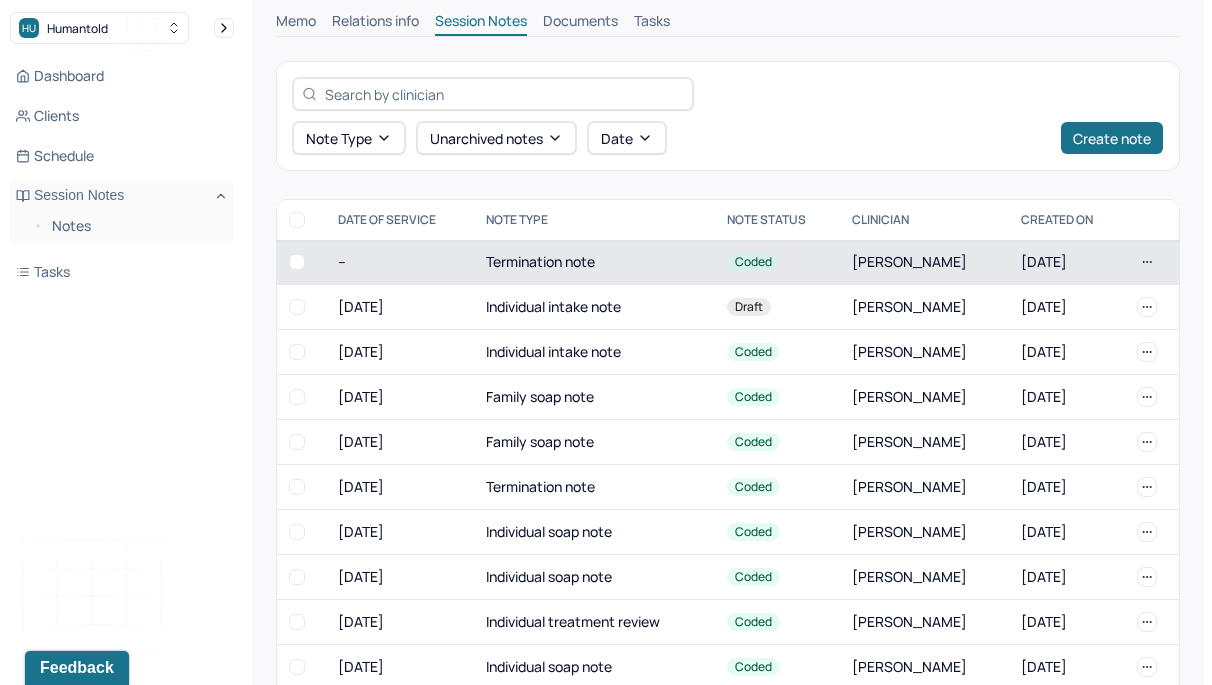 click on "Termination note" at bounding box center (594, 262) 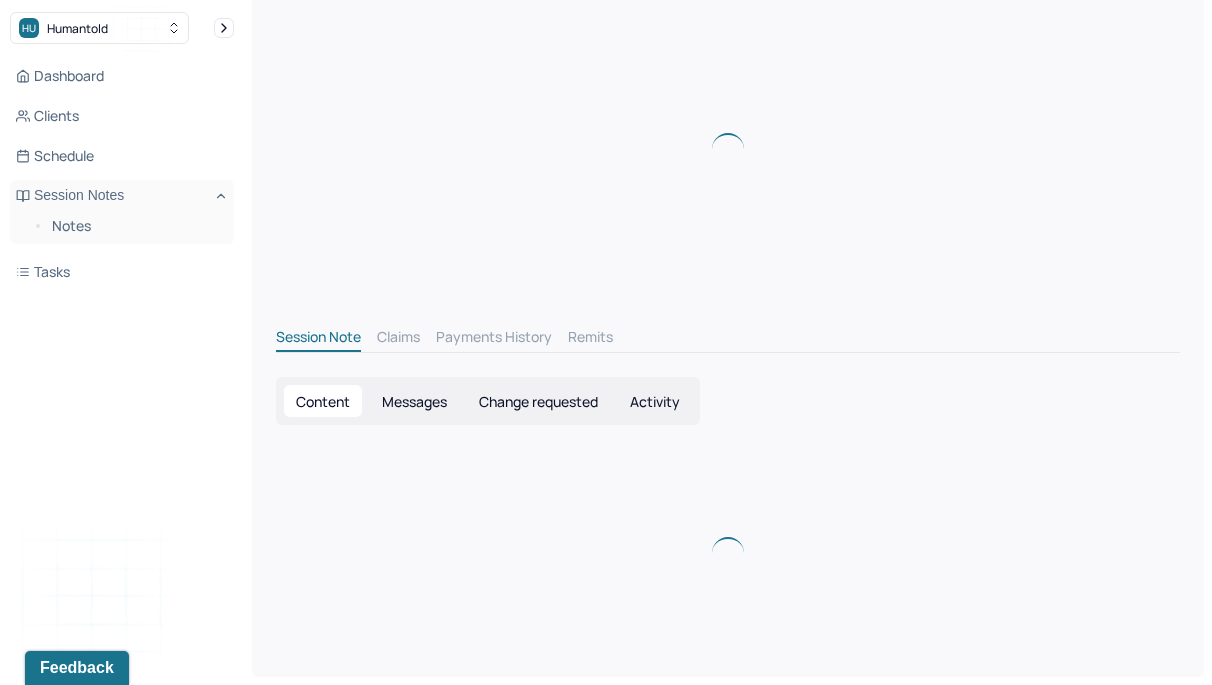 scroll, scrollTop: 585, scrollLeft: 0, axis: vertical 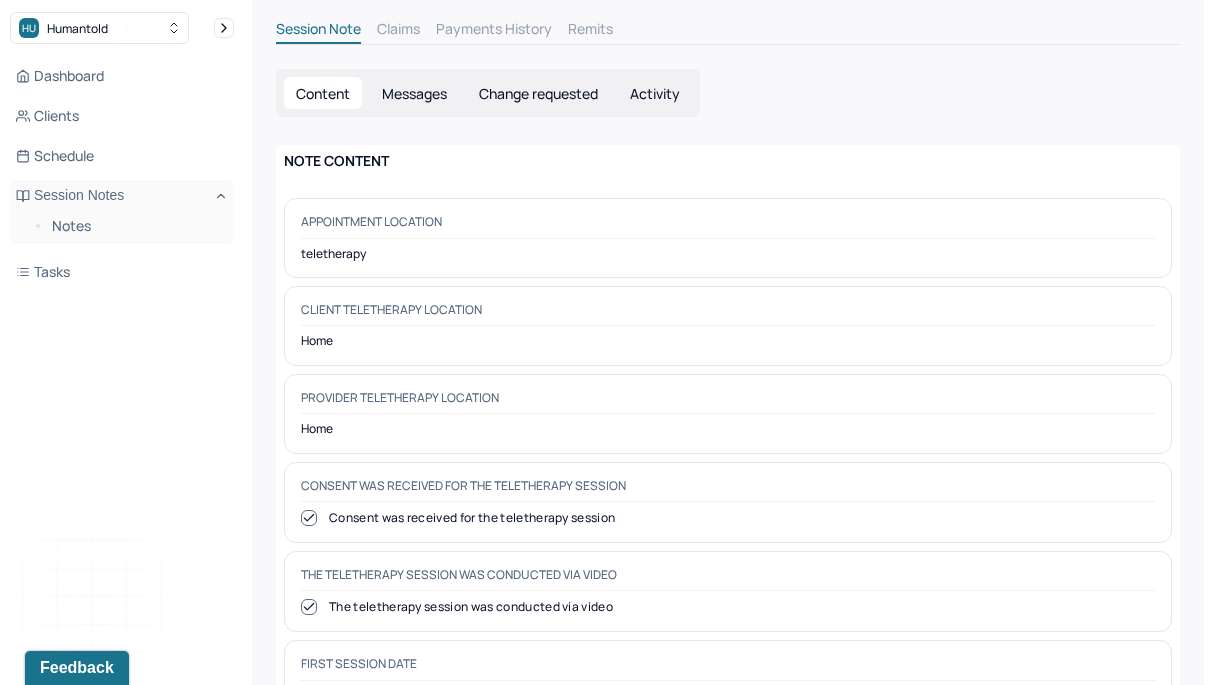 click on "Session Note" at bounding box center [318, 31] 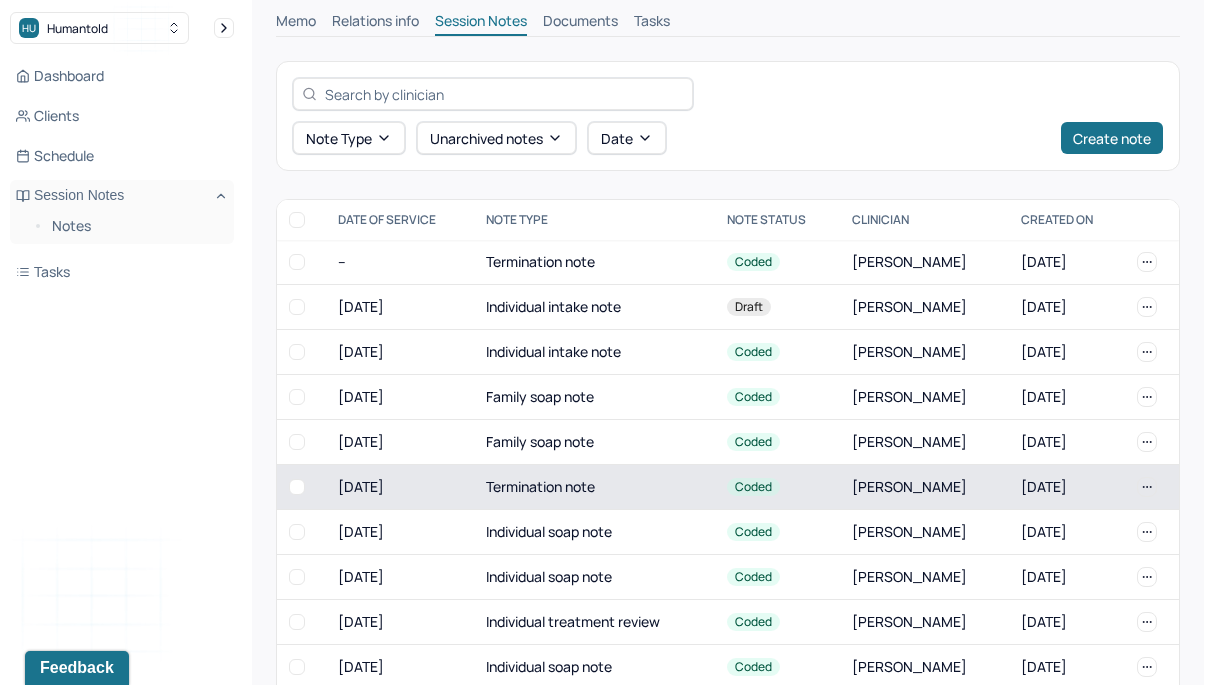 click on "Termination note" at bounding box center (594, 487) 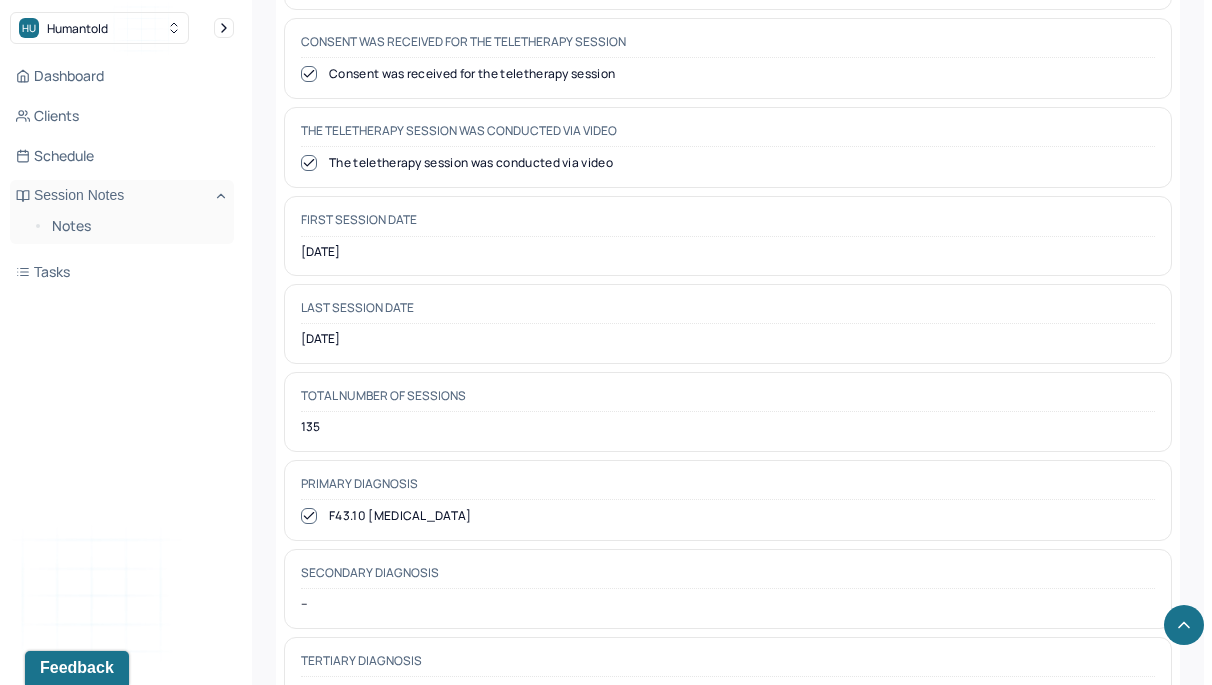 scroll, scrollTop: 1056, scrollLeft: 0, axis: vertical 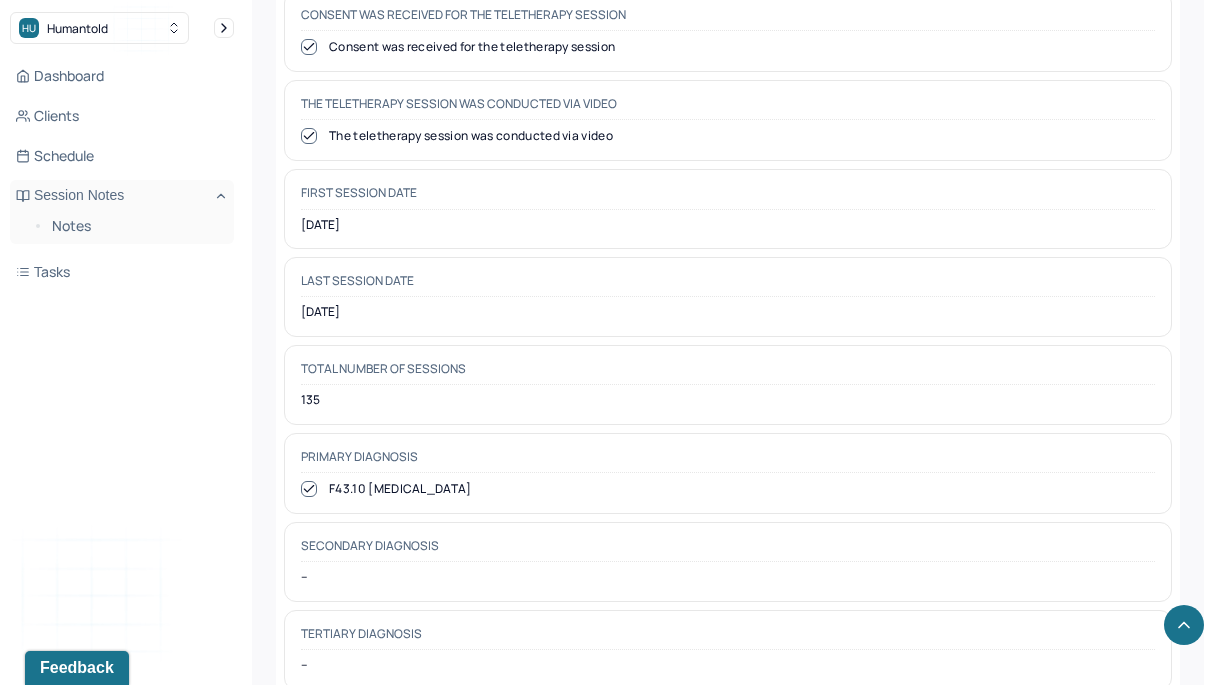 click on "F43.10 [MEDICAL_DATA]" at bounding box center (728, 489) 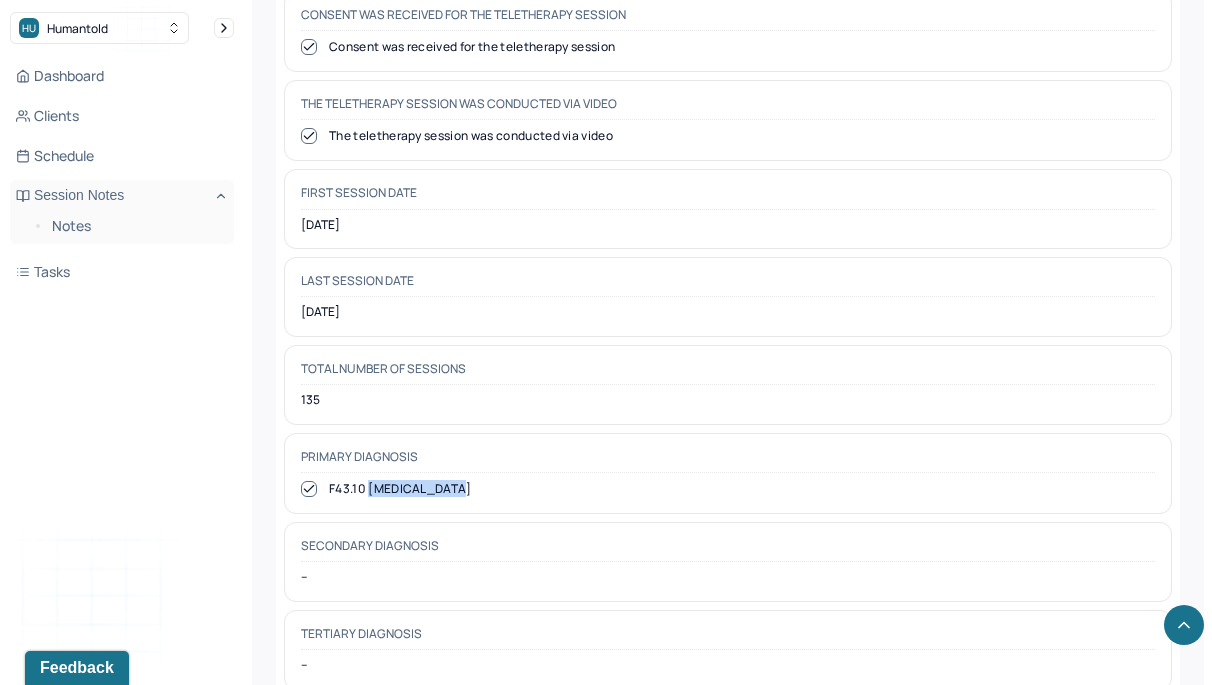 click on "F43.10 [MEDICAL_DATA]" at bounding box center (728, 489) 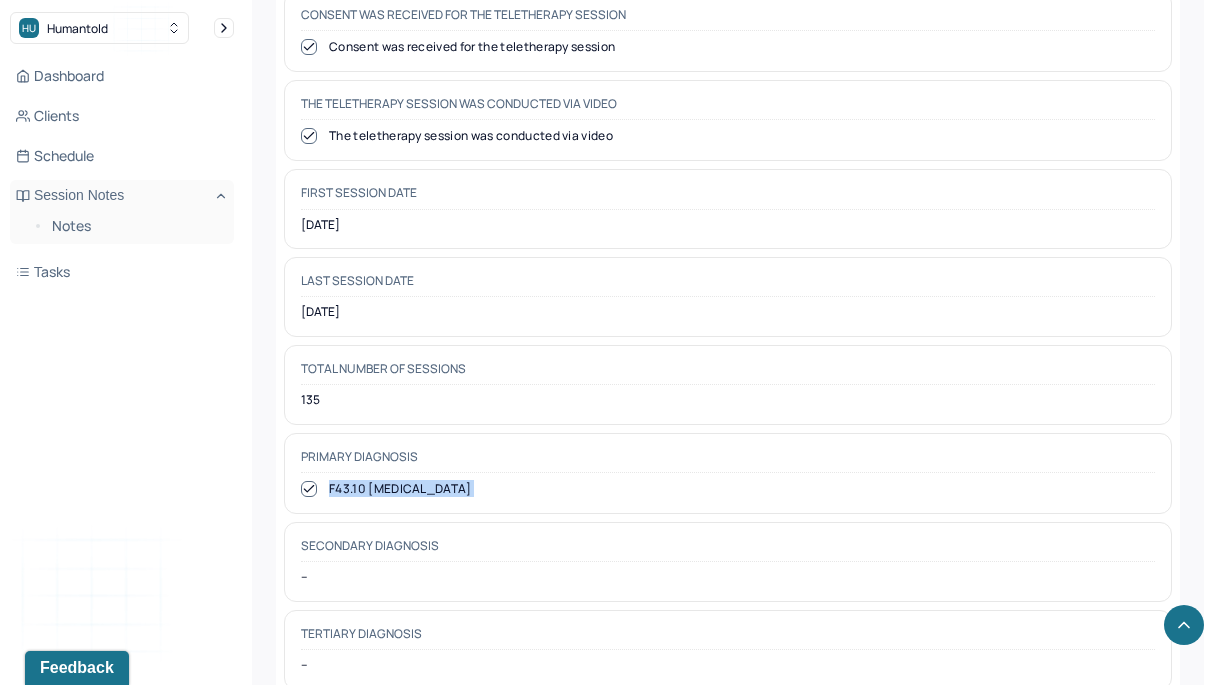 click on "F43.10 [MEDICAL_DATA]" at bounding box center (728, 489) 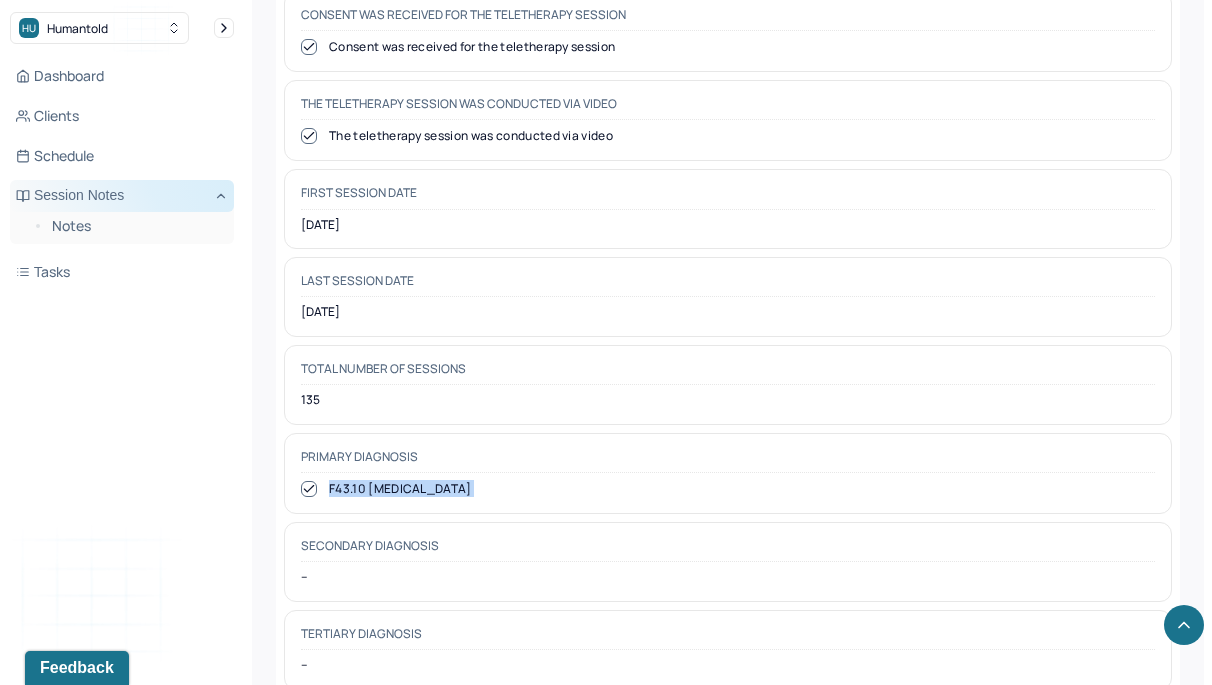 click on "Session Notes" at bounding box center (122, 196) 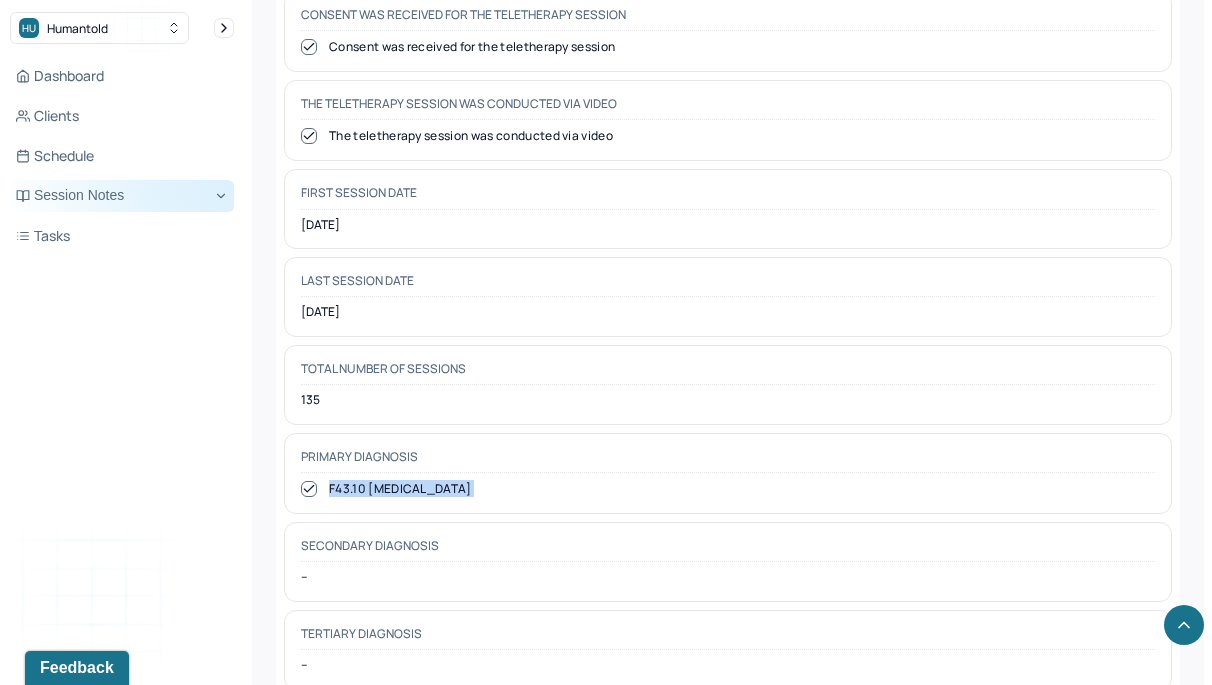 click on "Session Notes" at bounding box center (122, 196) 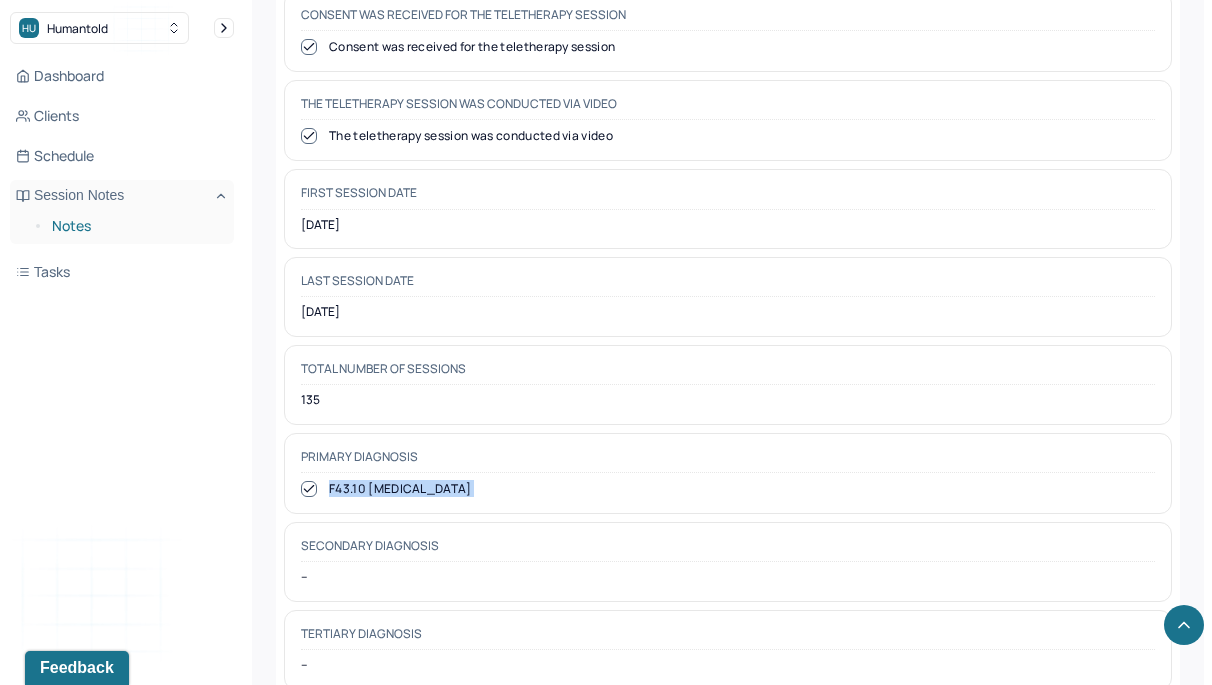 click on "Notes" at bounding box center (135, 226) 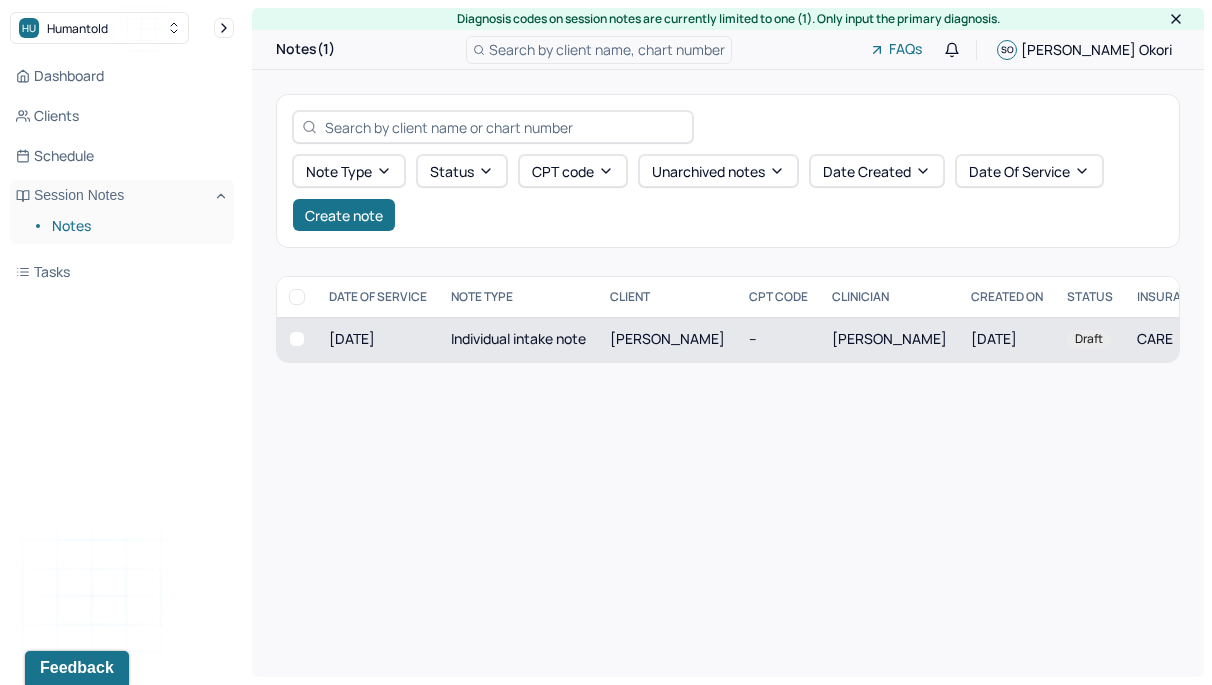 click on "Individual intake note" at bounding box center (518, 339) 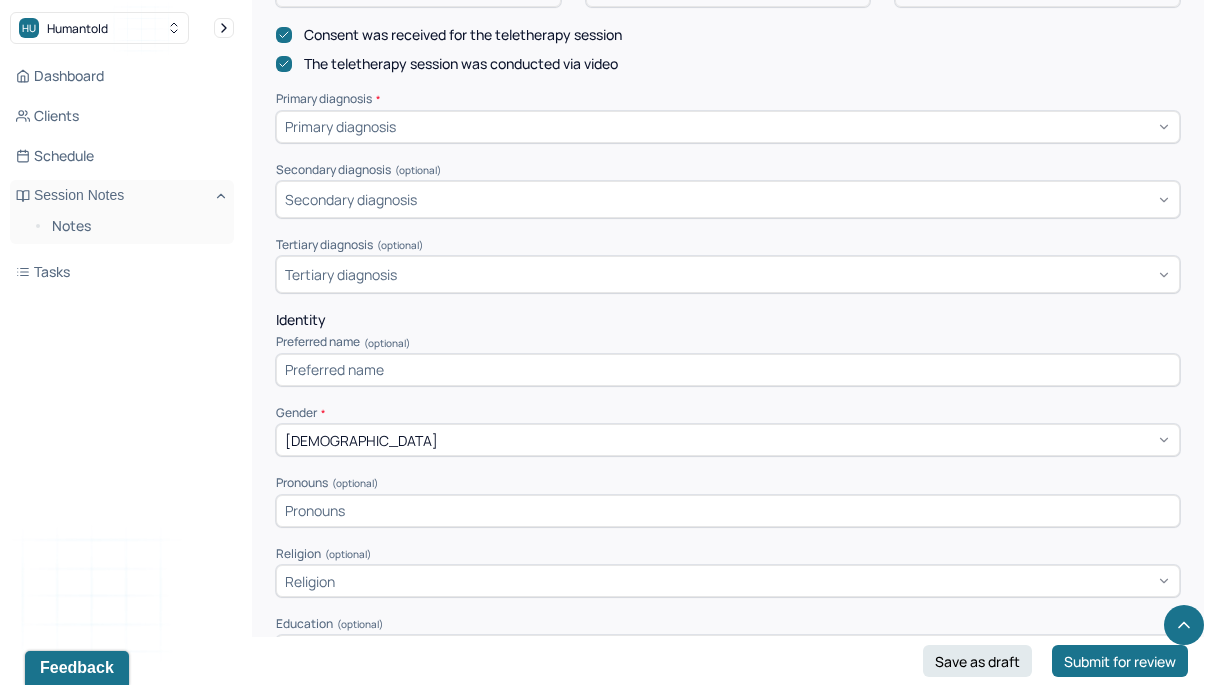 scroll, scrollTop: 622, scrollLeft: 0, axis: vertical 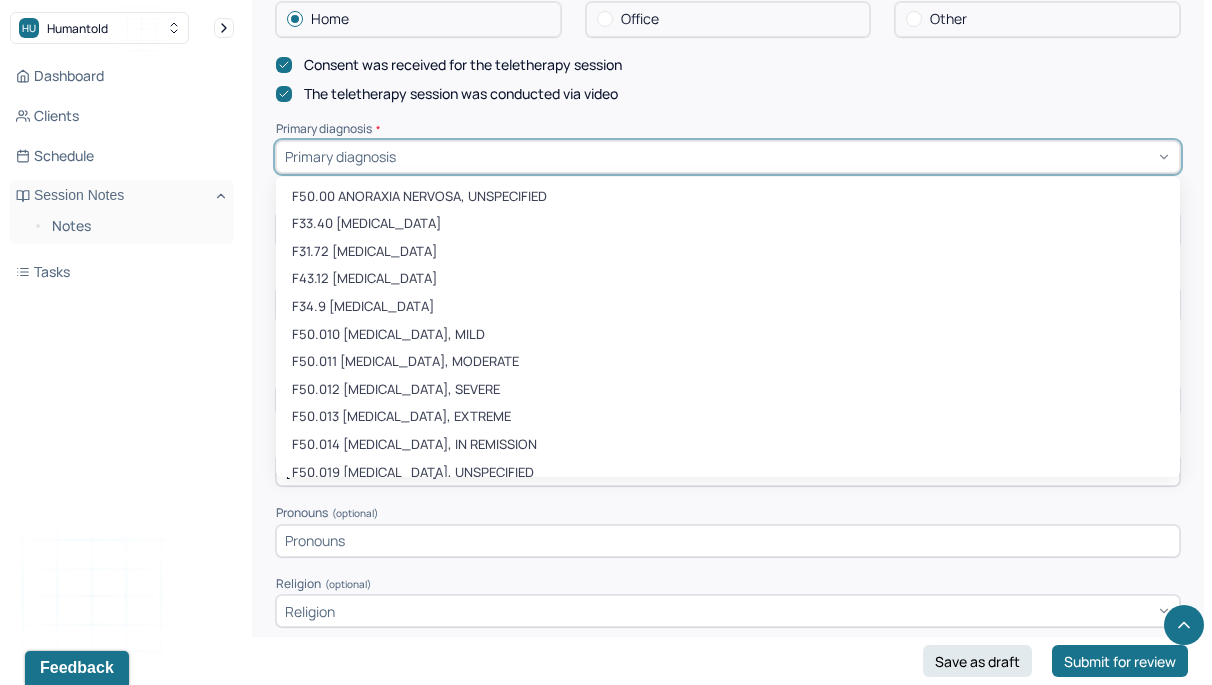 click at bounding box center (785, 156) 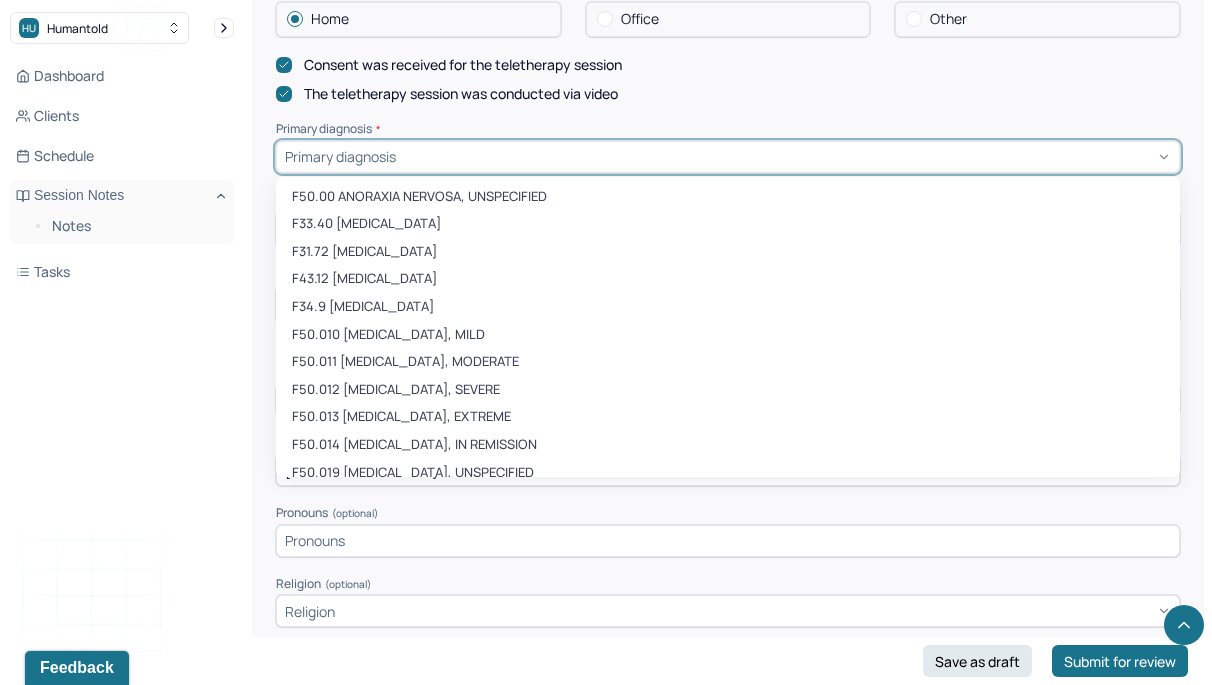 paste on "F43.10 [MEDICAL_DATA]" 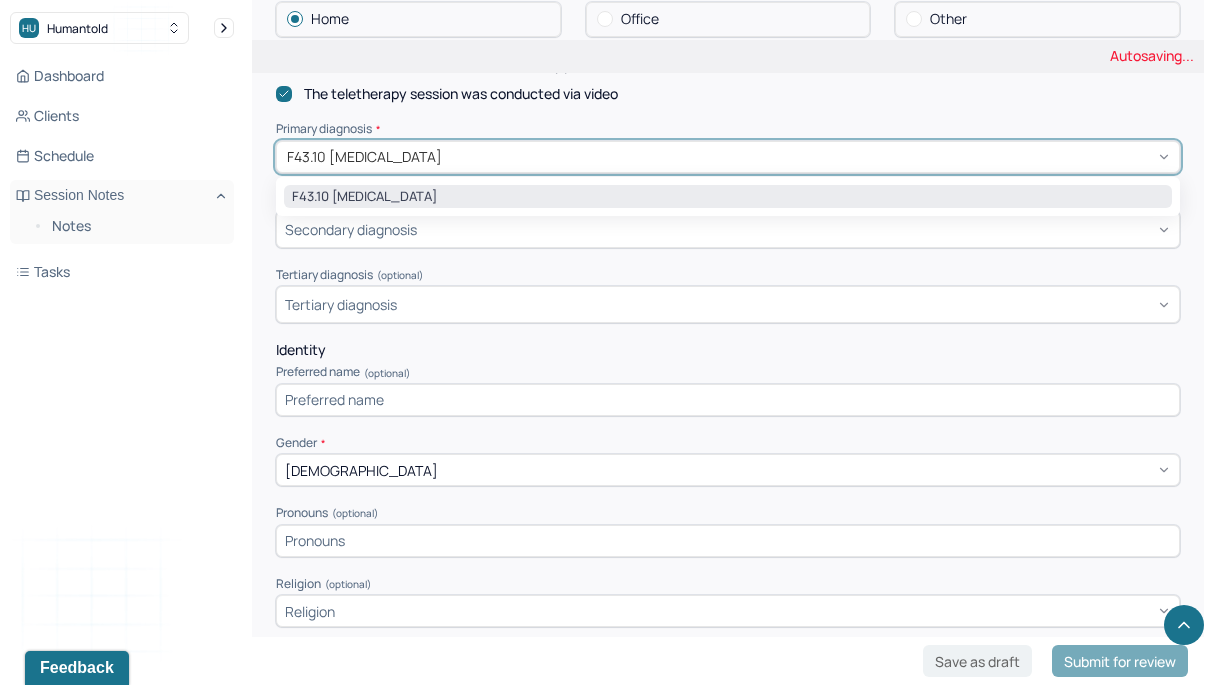 click on "F43.10 [MEDICAL_DATA]" at bounding box center (728, 197) 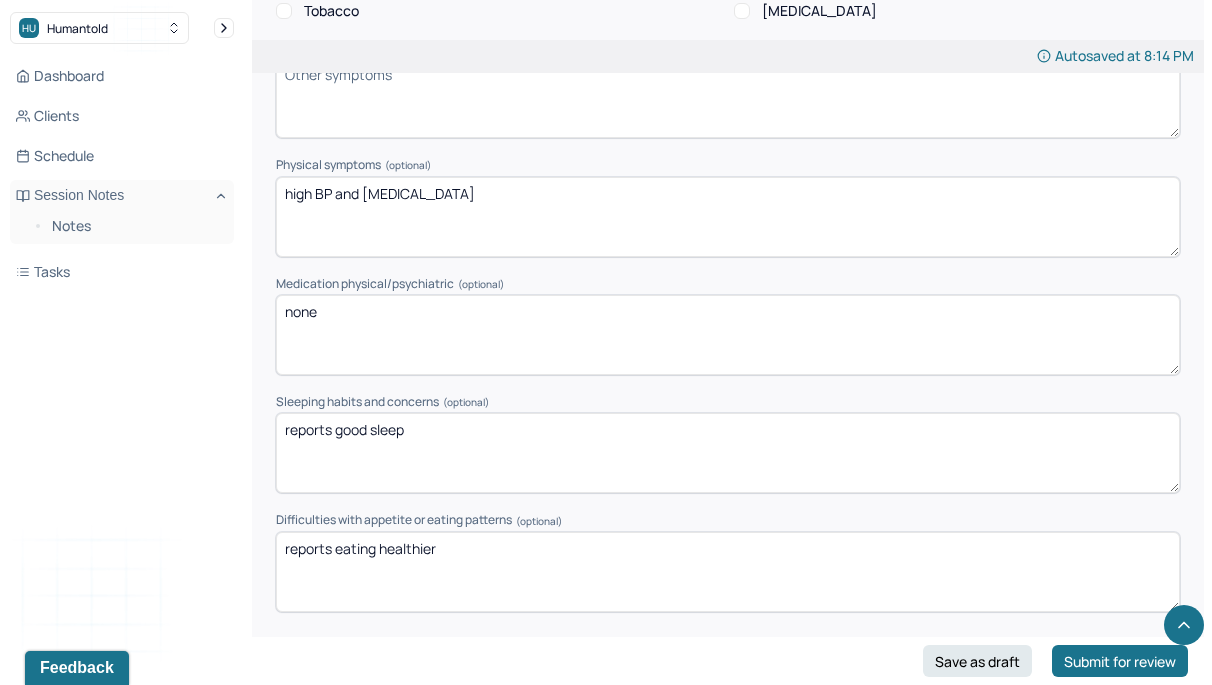 scroll, scrollTop: 2548, scrollLeft: 0, axis: vertical 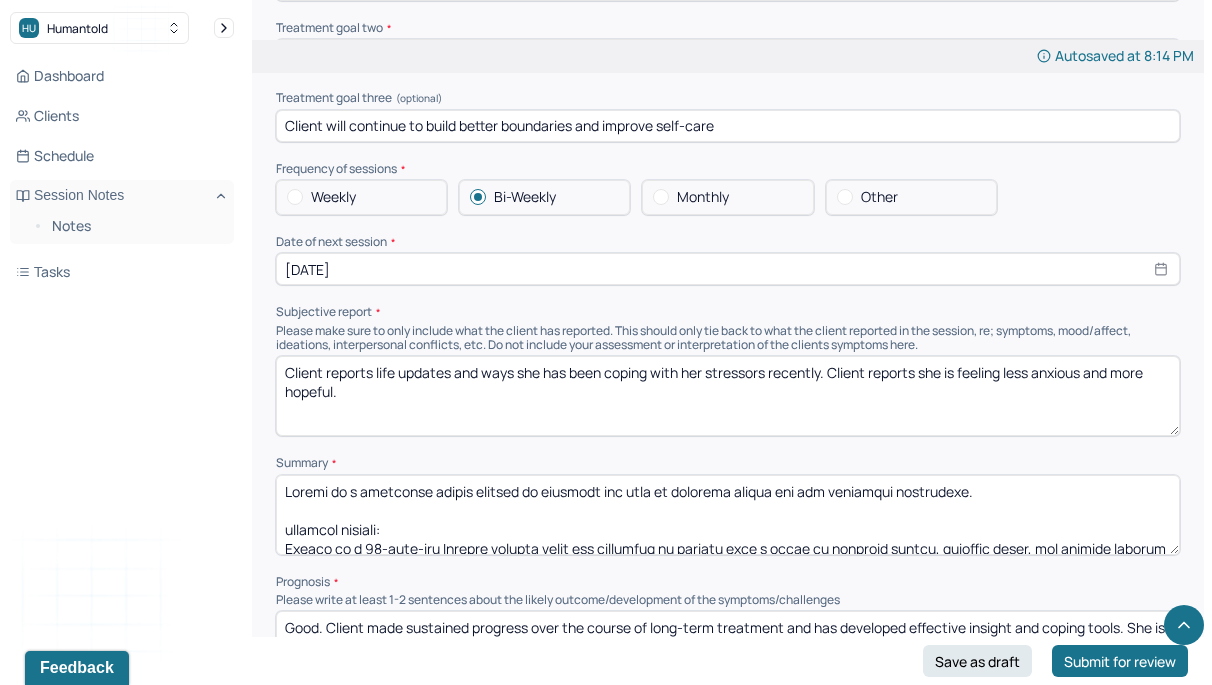 drag, startPoint x: 375, startPoint y: 340, endPoint x: 587, endPoint y: 411, distance: 223.57326 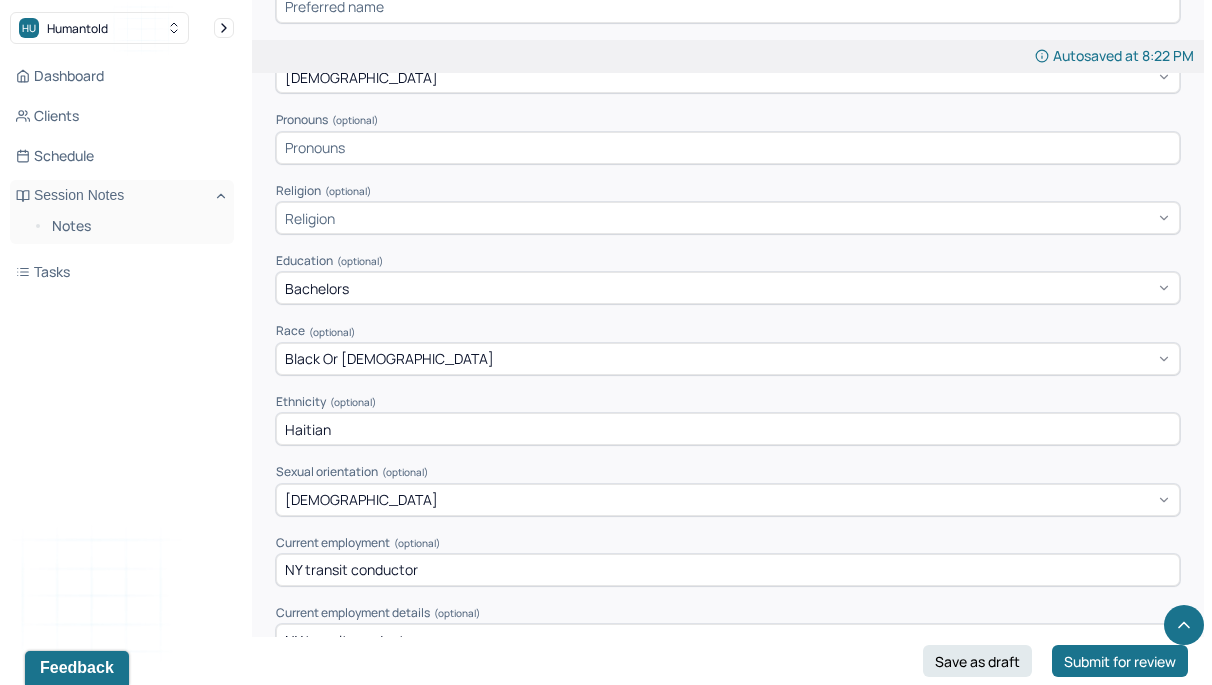 scroll, scrollTop: 1002, scrollLeft: 0, axis: vertical 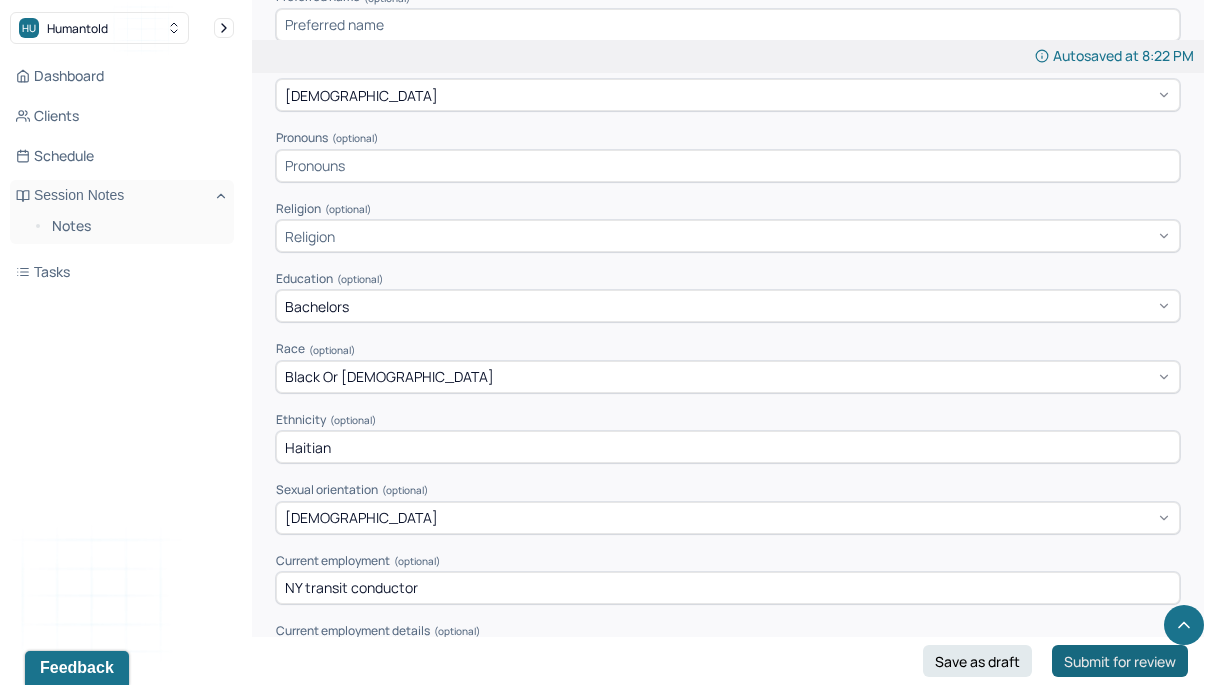 type on "Client reports worry about her health issues and discusses stressful work situations." 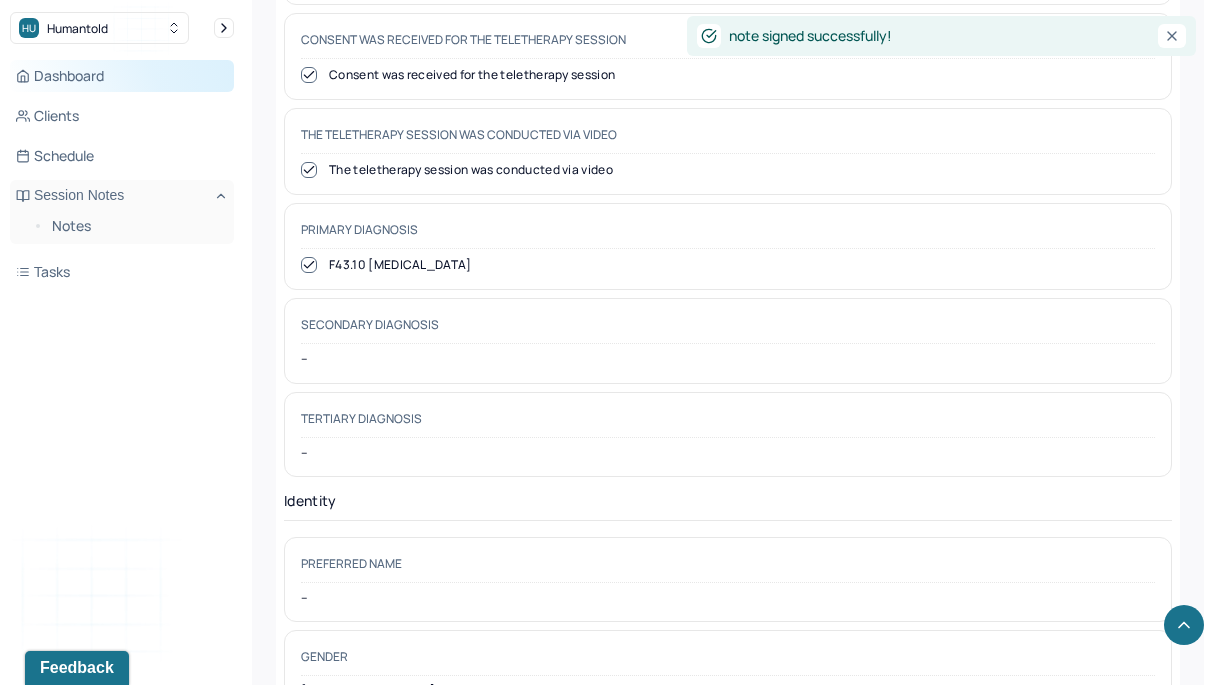 click on "Dashboard" at bounding box center (122, 76) 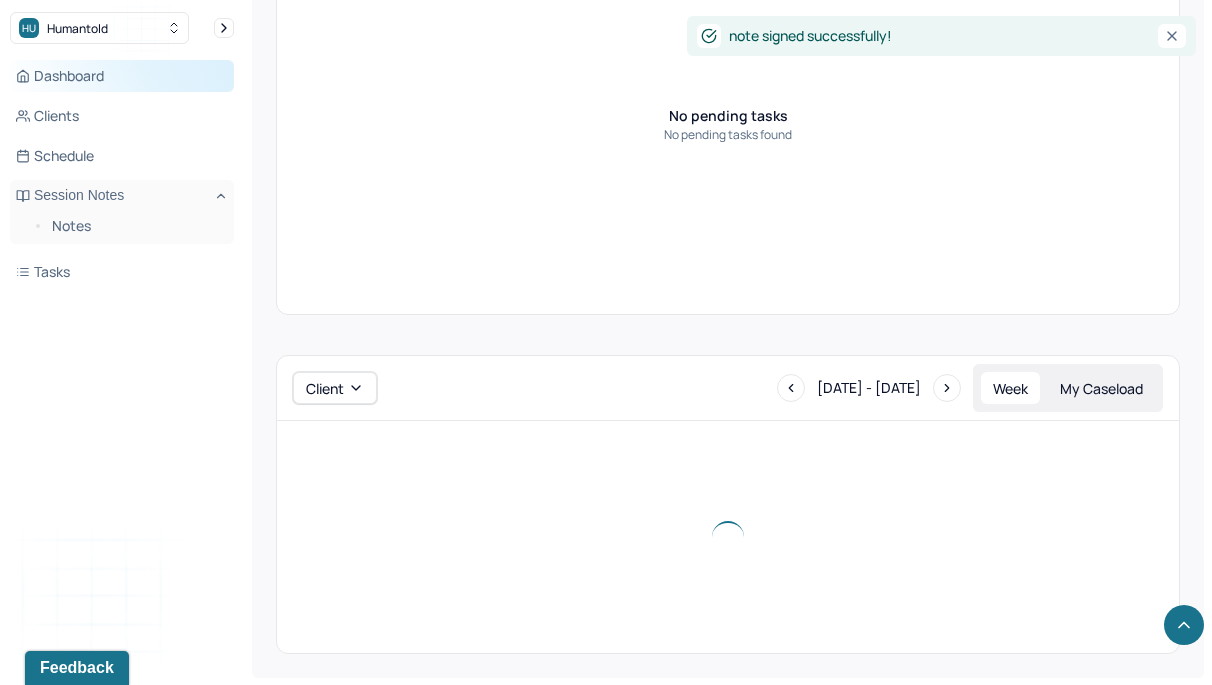 scroll, scrollTop: 738, scrollLeft: 0, axis: vertical 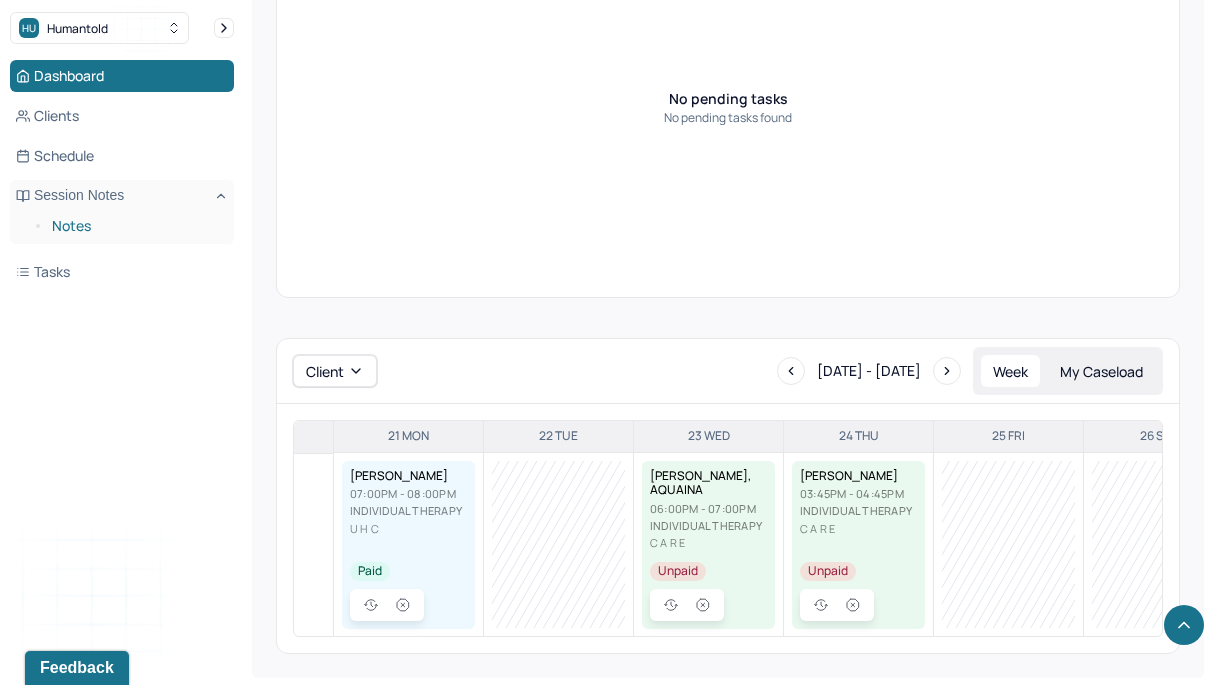 click on "Notes" at bounding box center (135, 226) 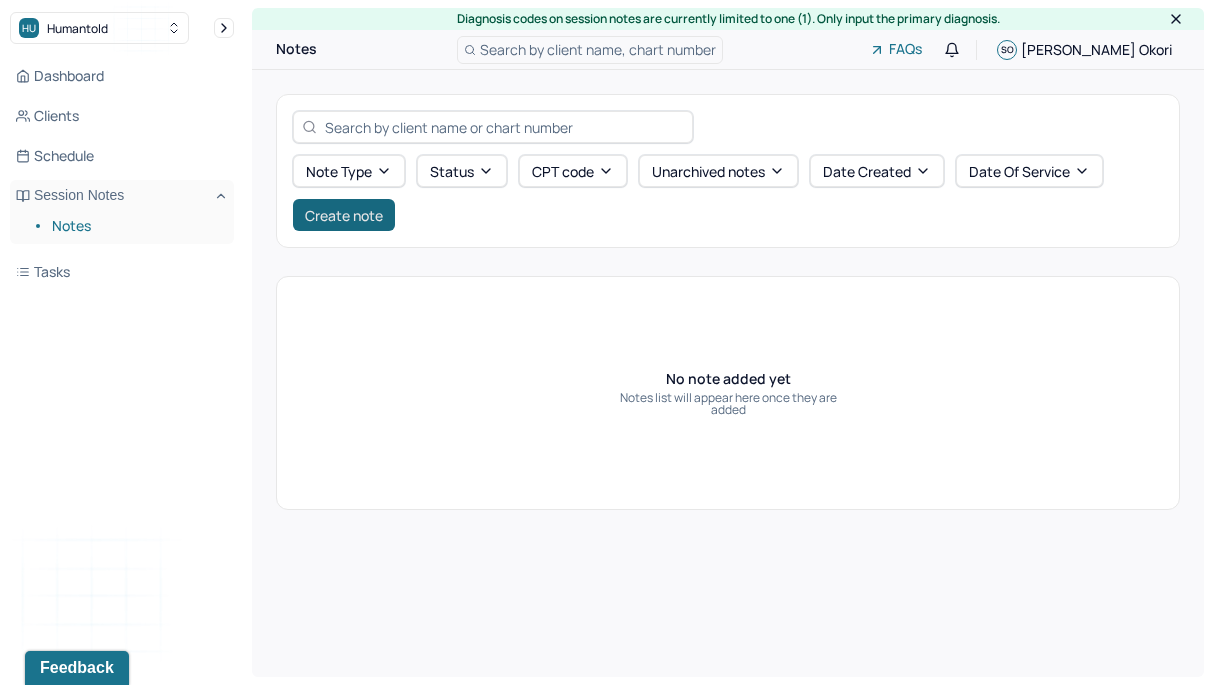 click on "Create note" at bounding box center (344, 215) 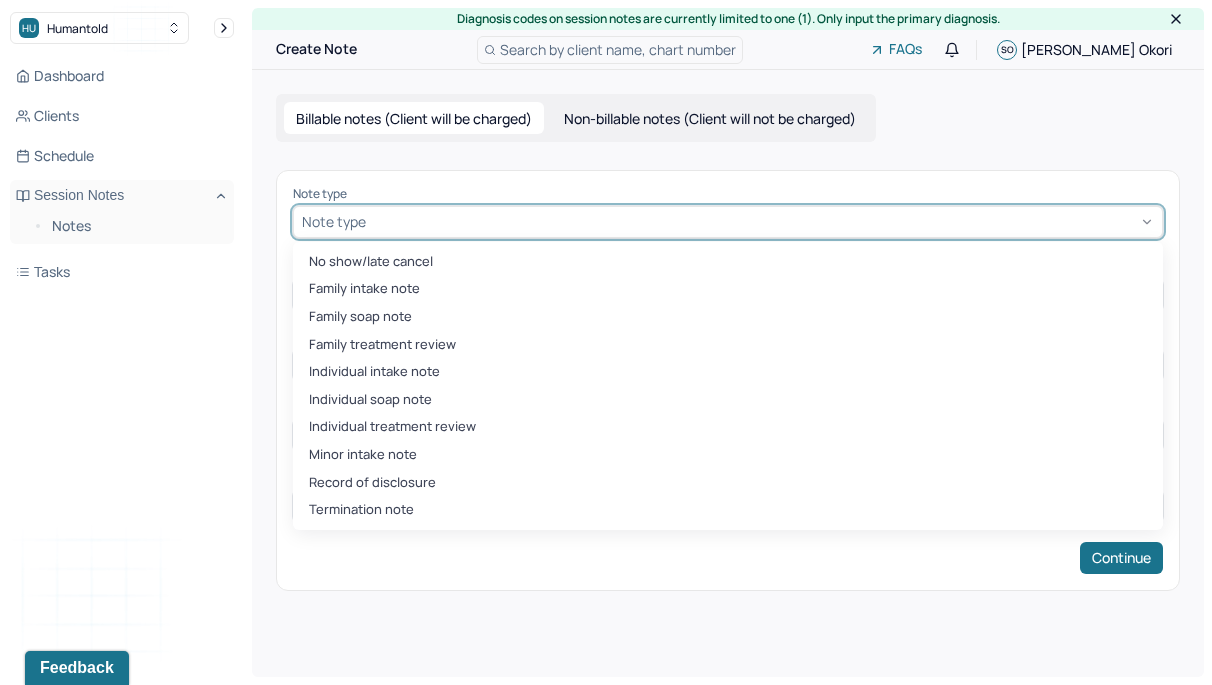 click at bounding box center (762, 221) 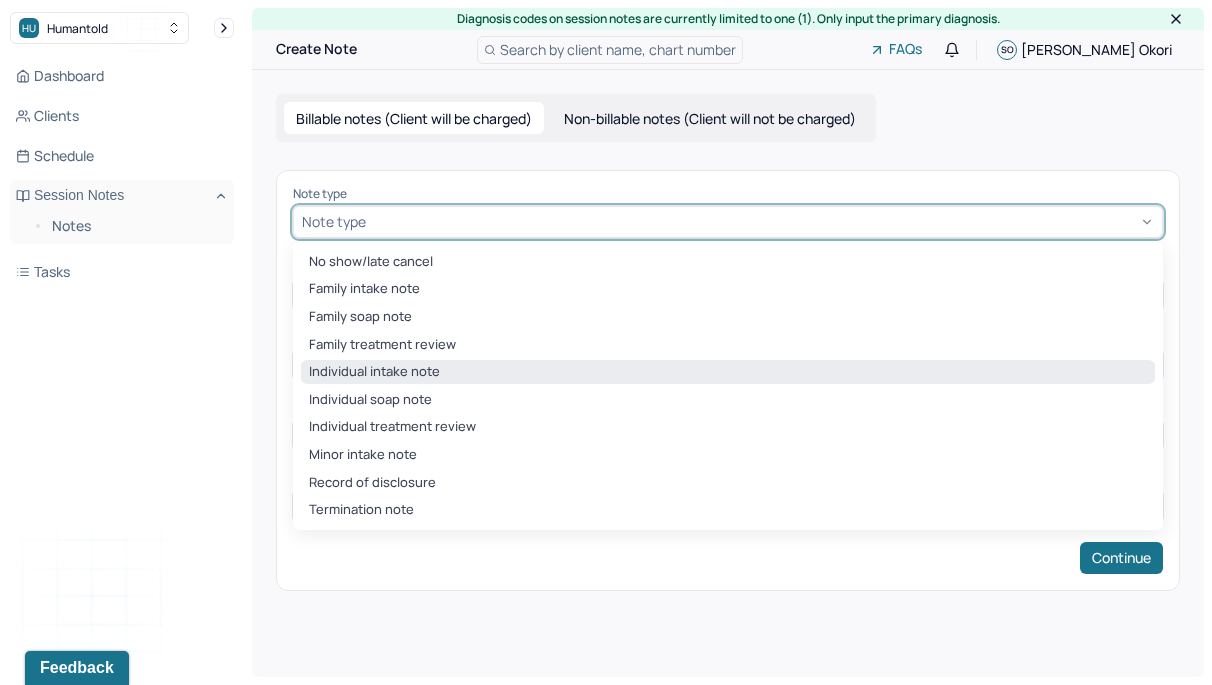 click on "Individual intake note" at bounding box center (728, 372) 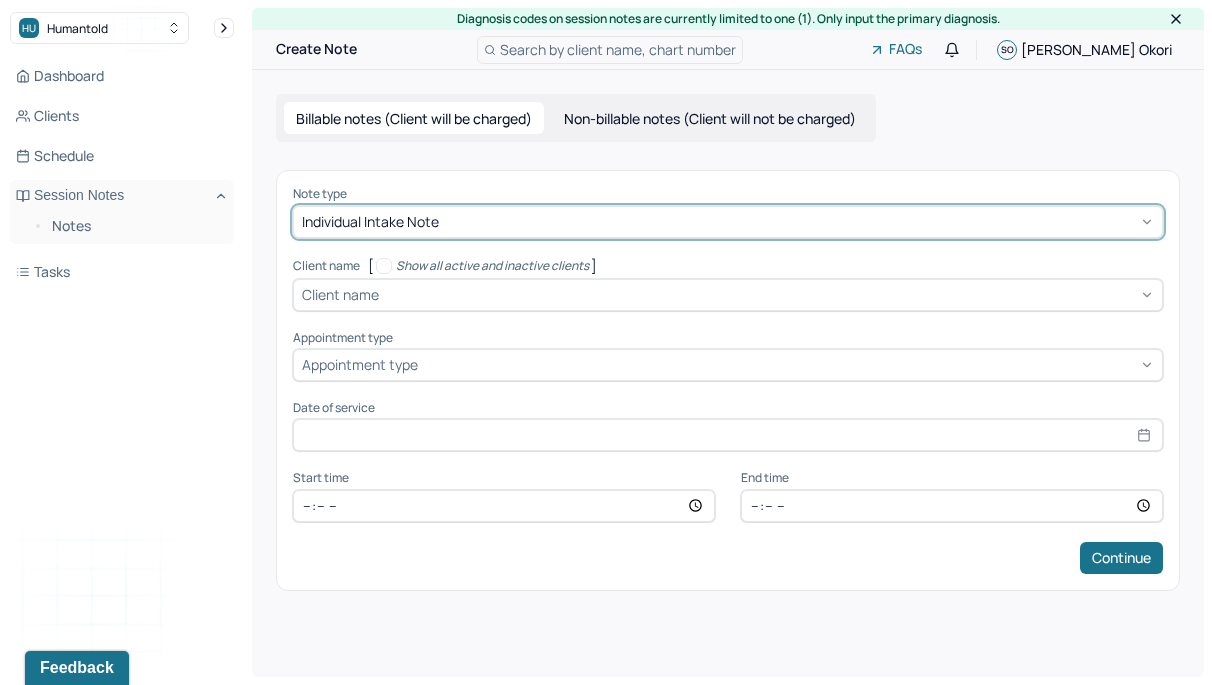 click at bounding box center [768, 294] 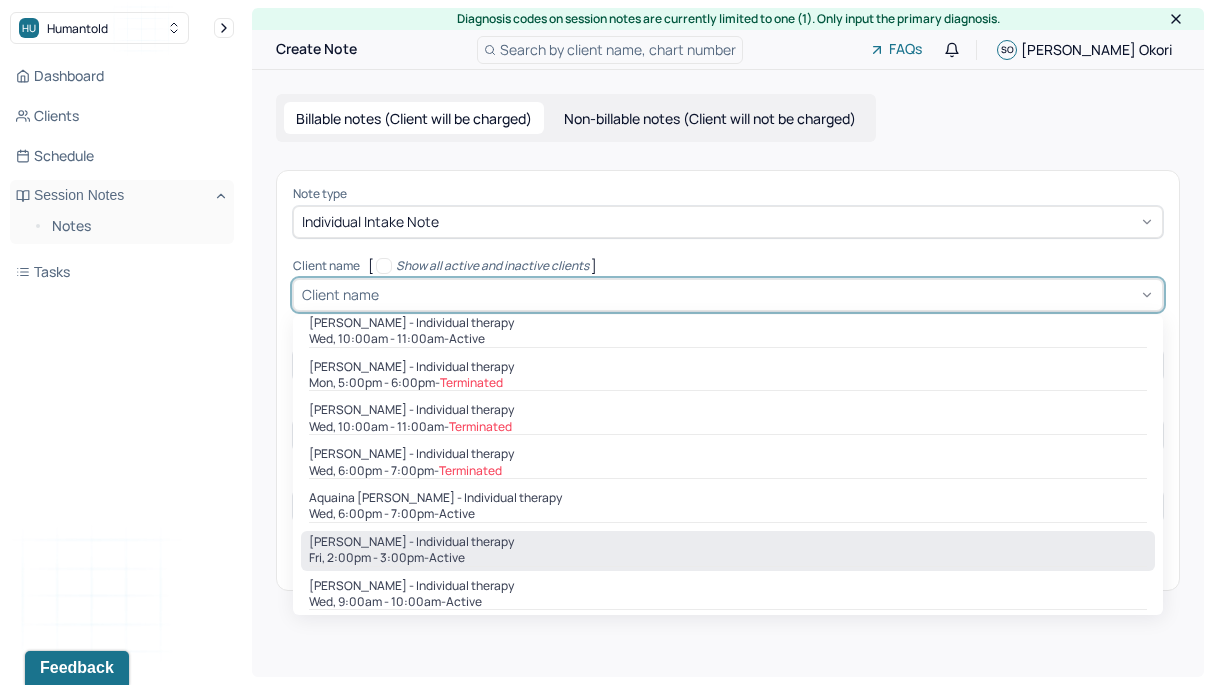 scroll, scrollTop: 140, scrollLeft: 0, axis: vertical 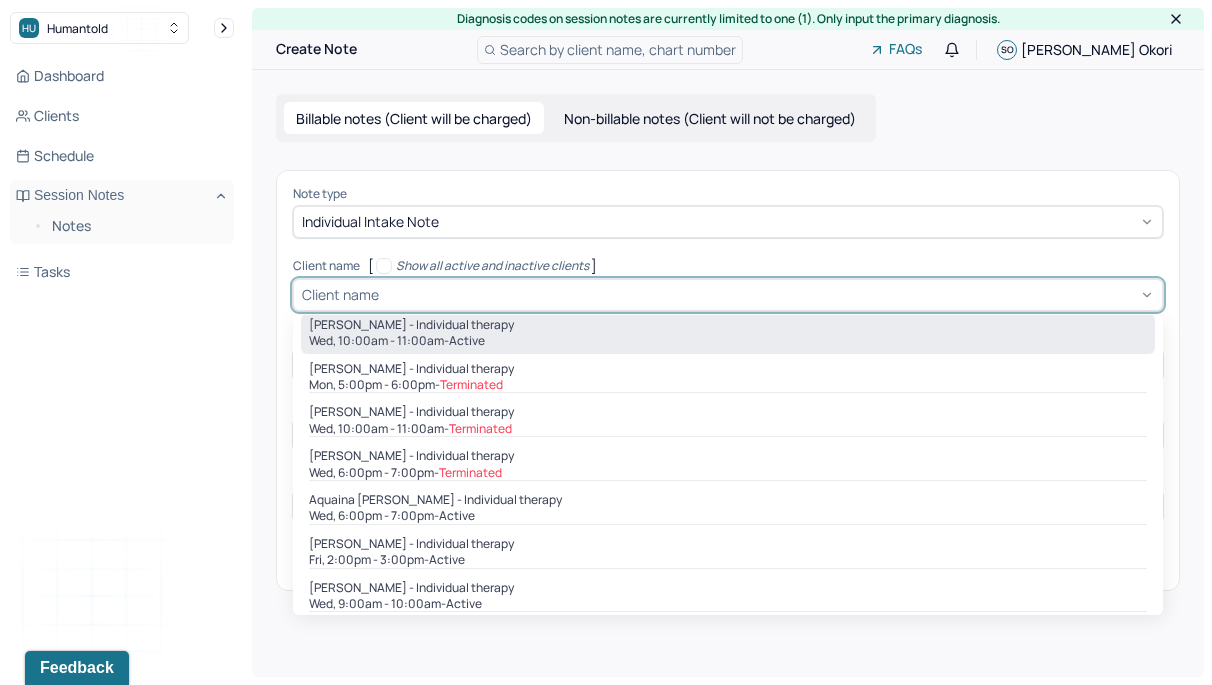 click on "Wed, 10:00am - 11:00am  -  active" at bounding box center (728, 341) 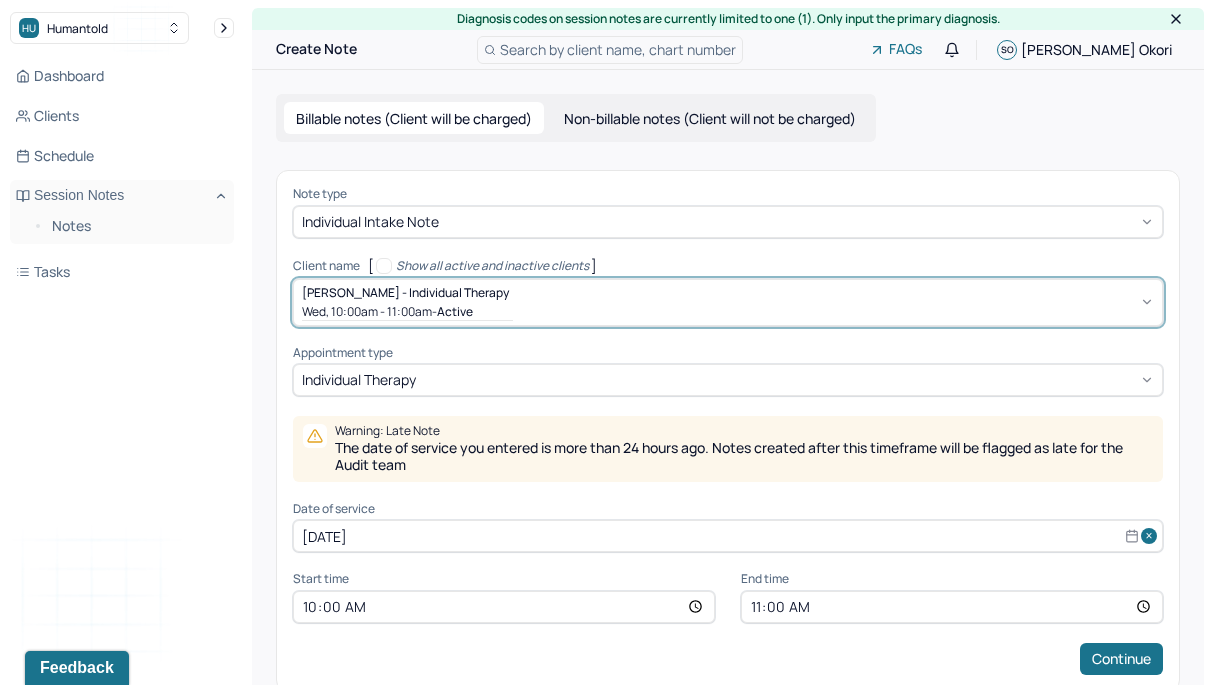 click on "[DATE]" at bounding box center [728, 536] 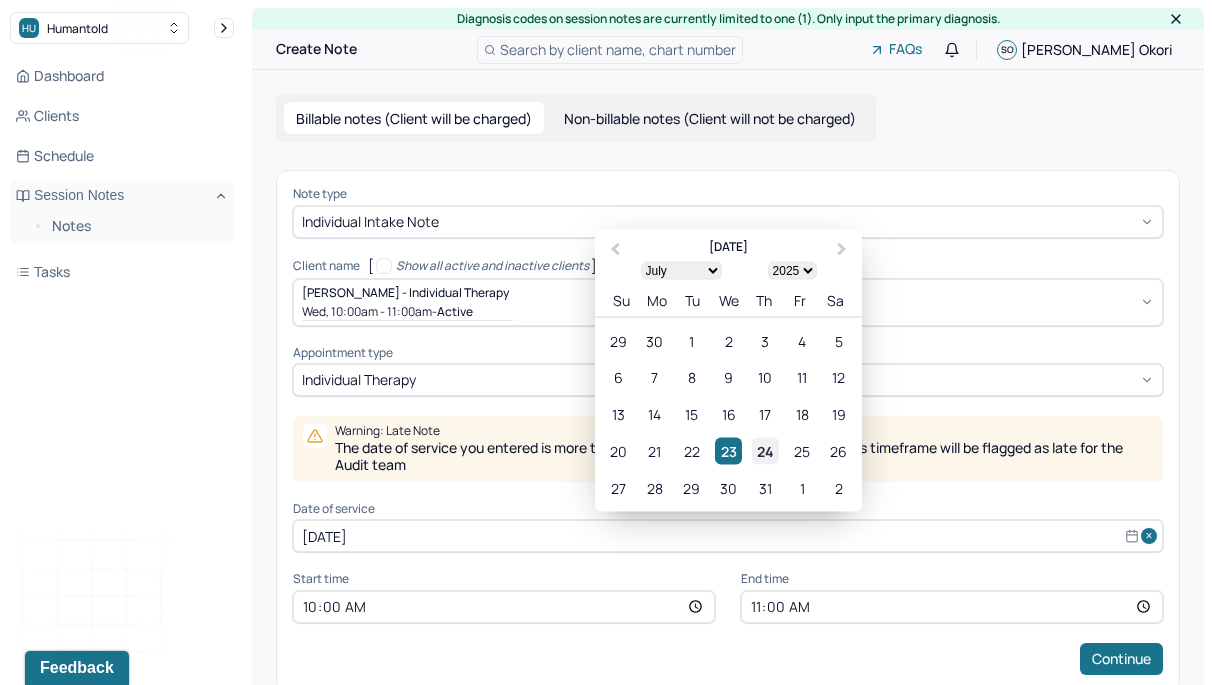 click on "24" at bounding box center [765, 451] 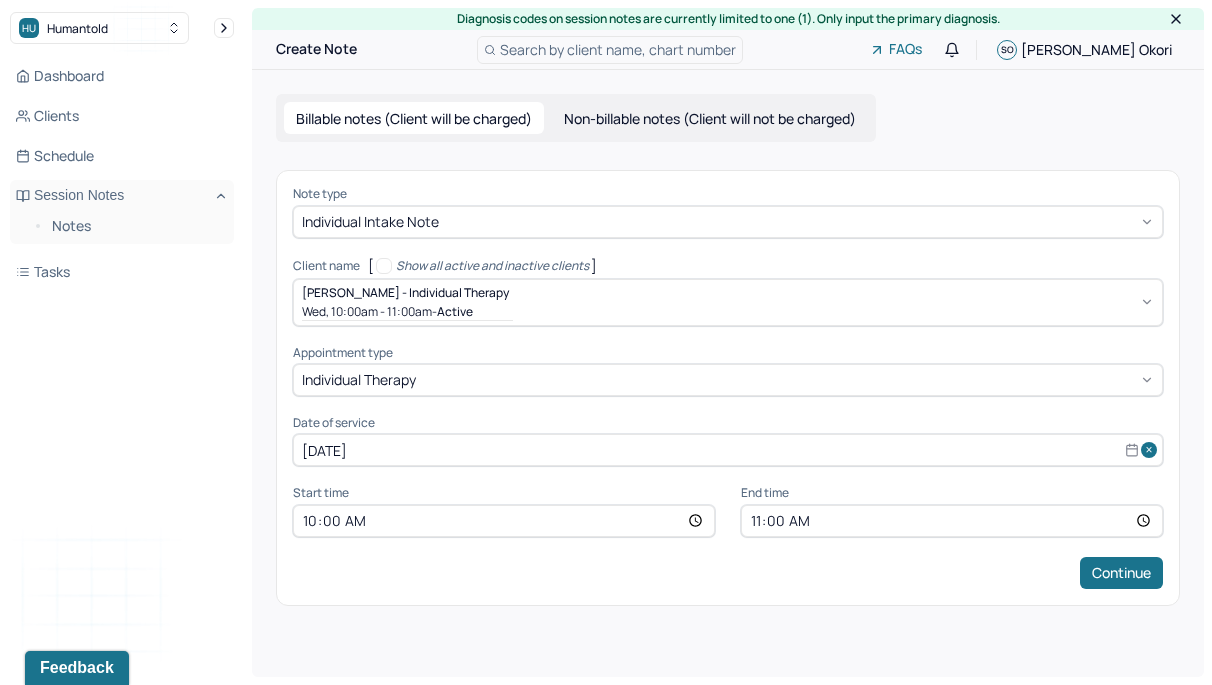 click on "10:00" at bounding box center [504, 521] 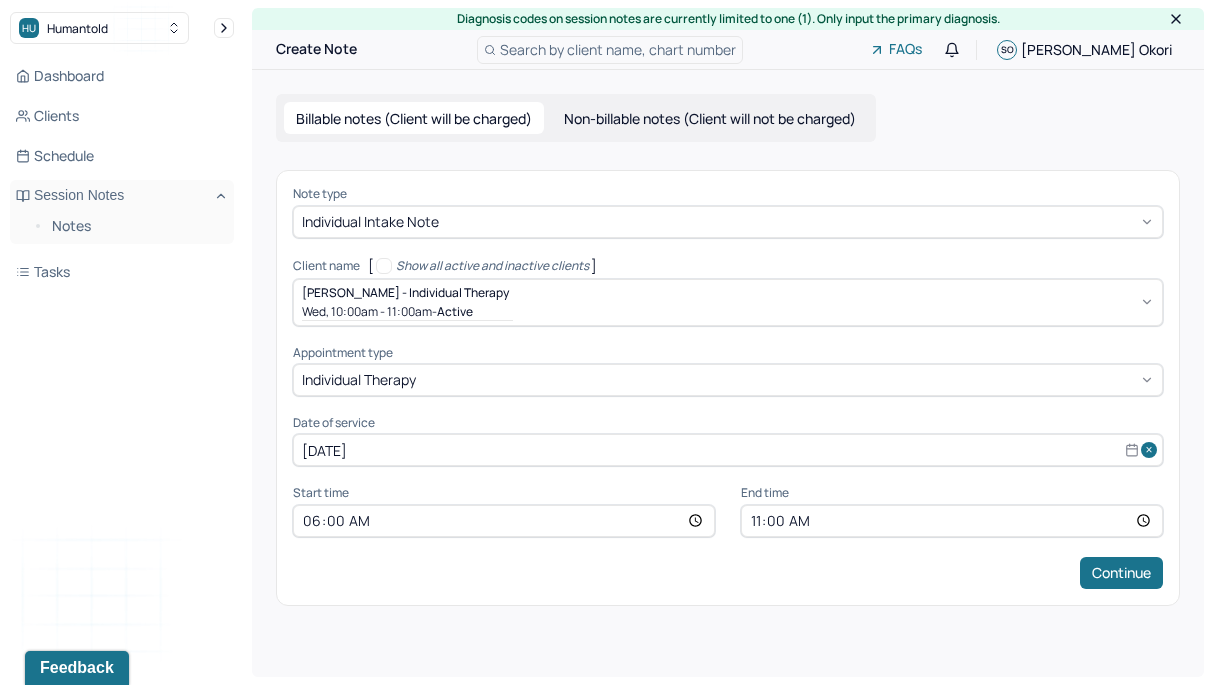 type on "18:00" 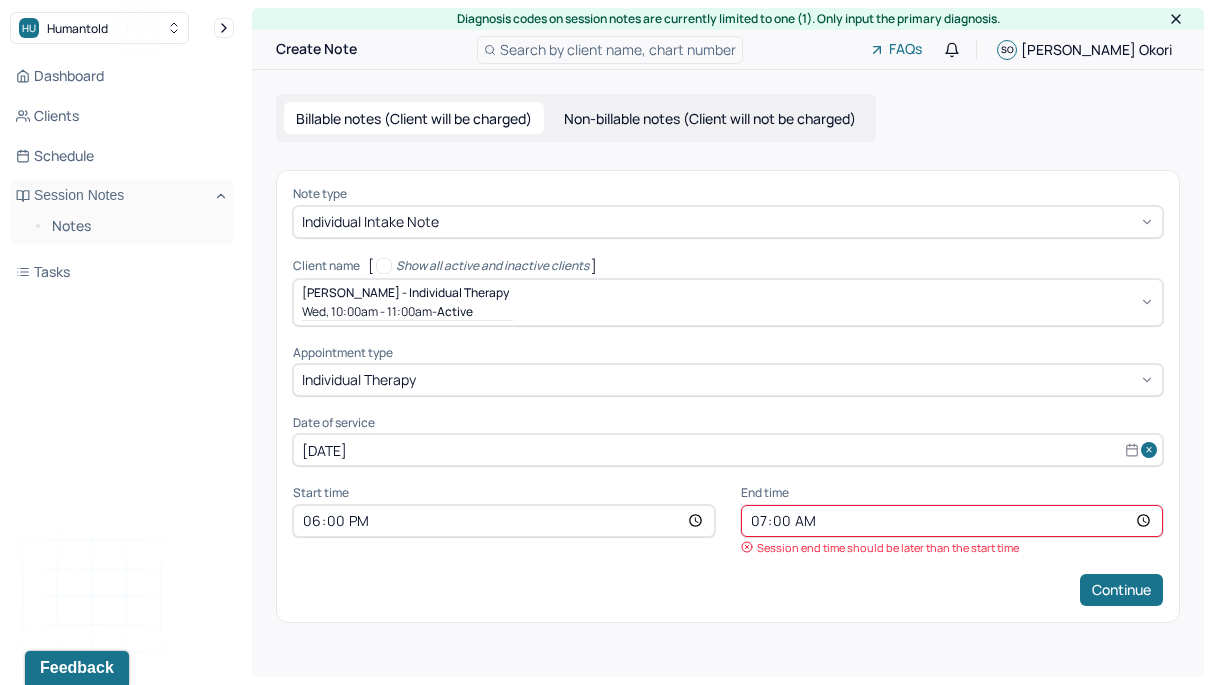 type on "19:00" 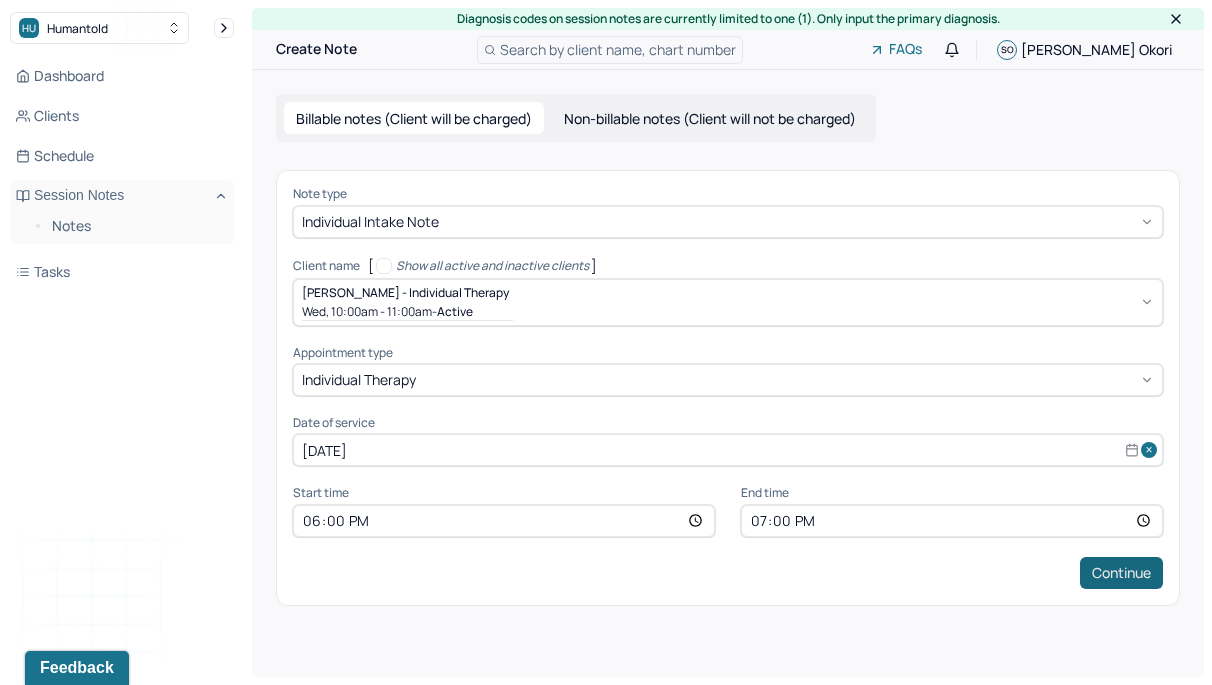 click on "Continue" at bounding box center [1121, 573] 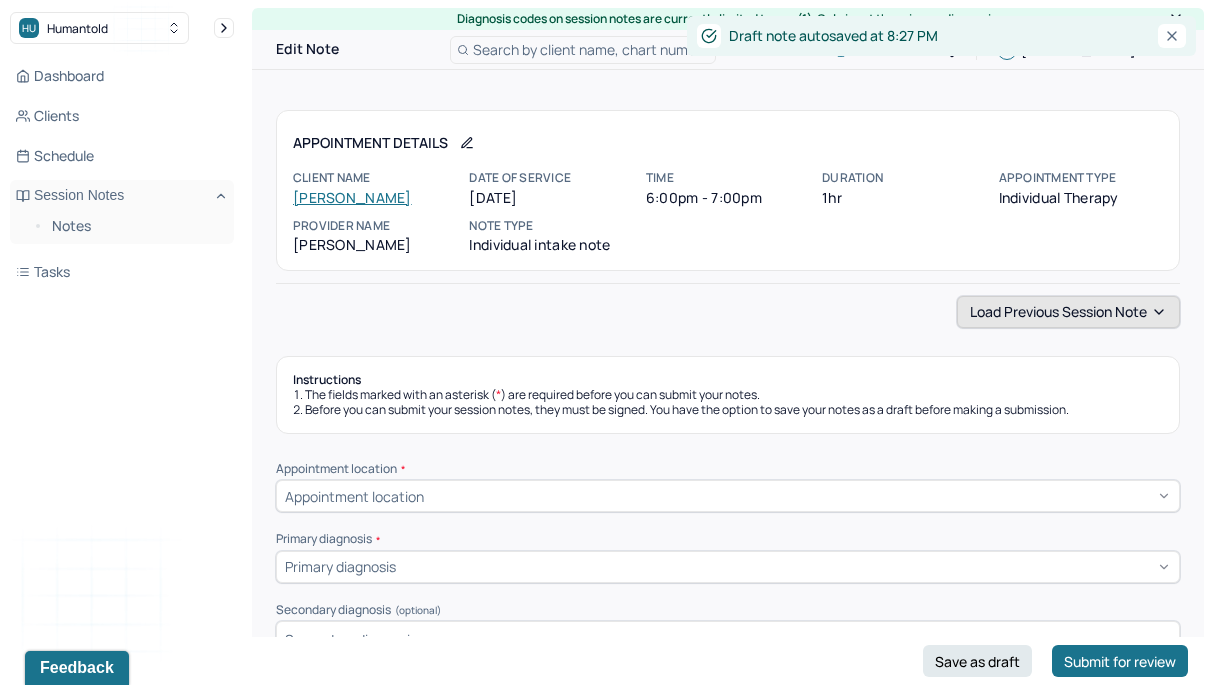 click on "Load previous session note" at bounding box center (1068, 312) 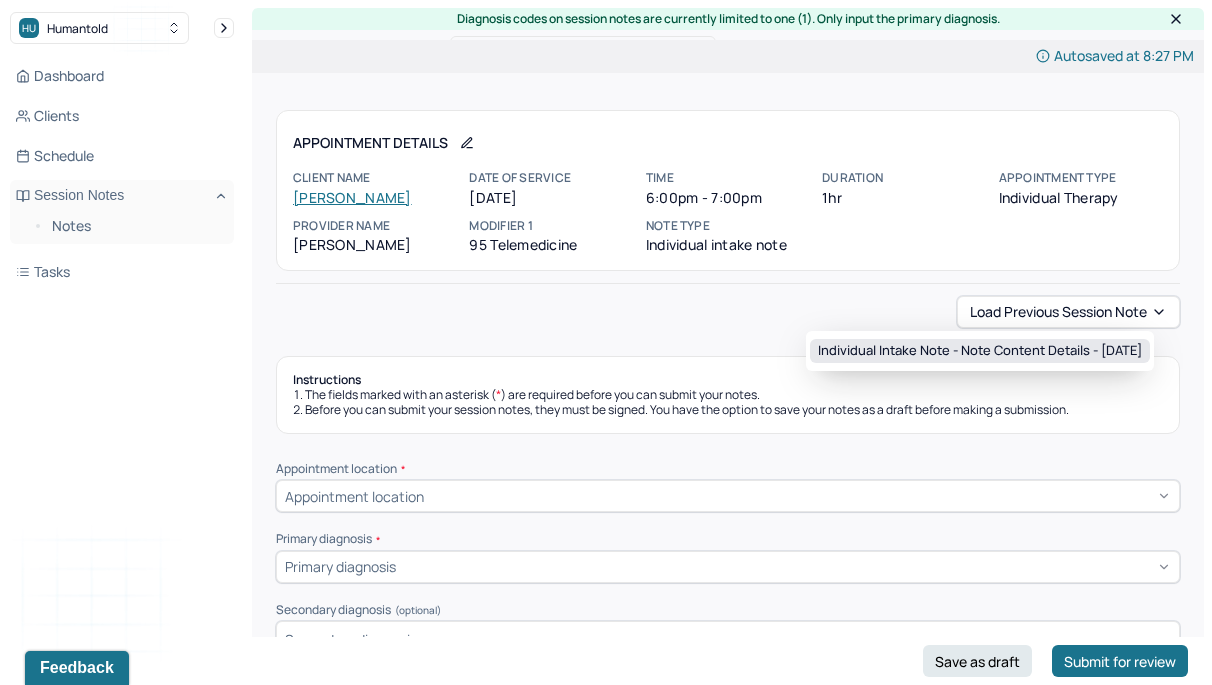 click on "Individual intake note   - Note content Details -   [DATE]" at bounding box center [980, 351] 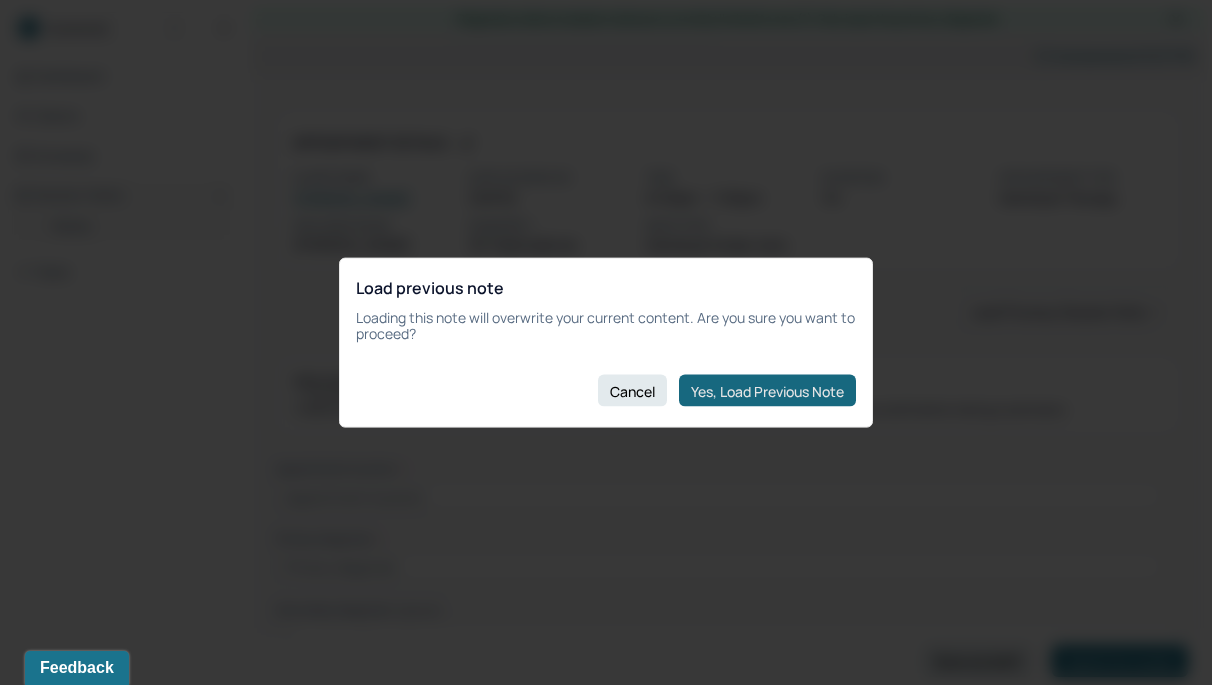 click on "Yes, Load Previous Note" at bounding box center [767, 391] 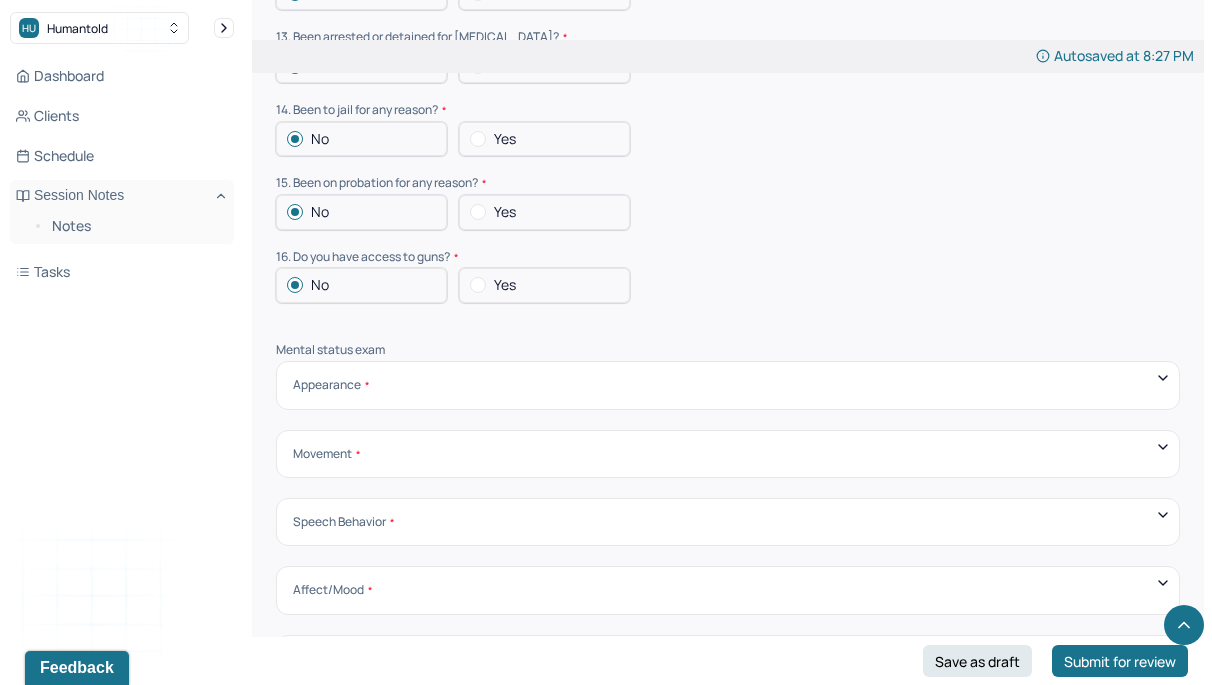 scroll, scrollTop: 6710, scrollLeft: 0, axis: vertical 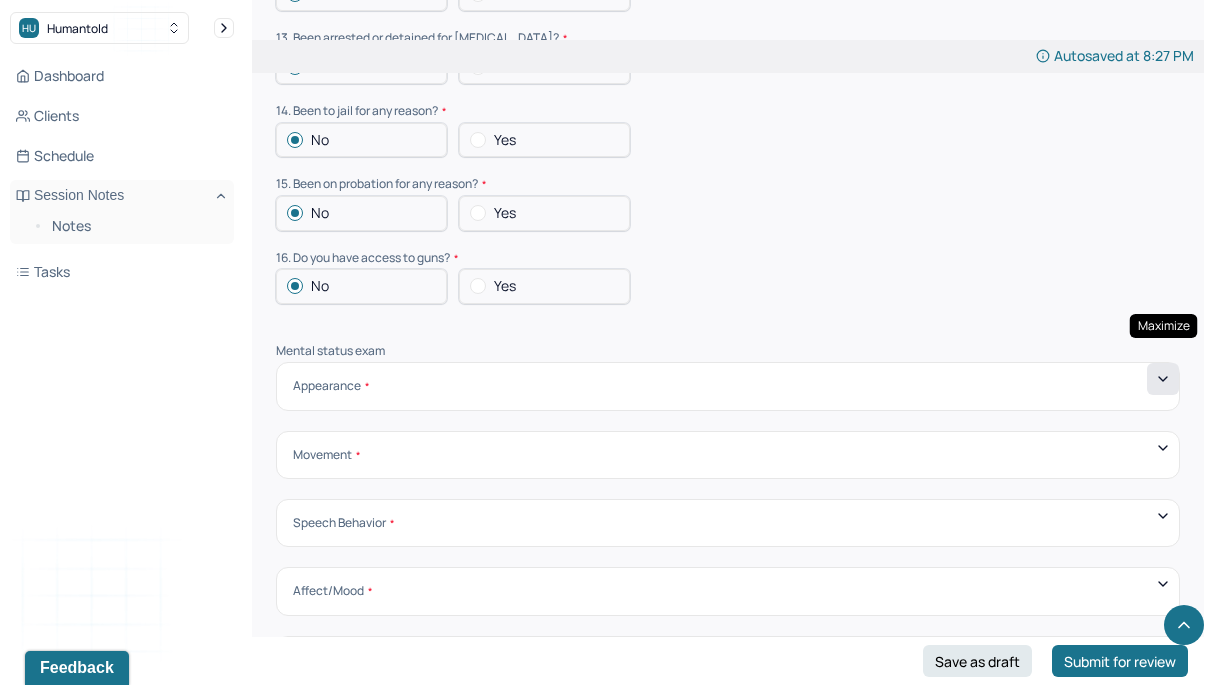 click 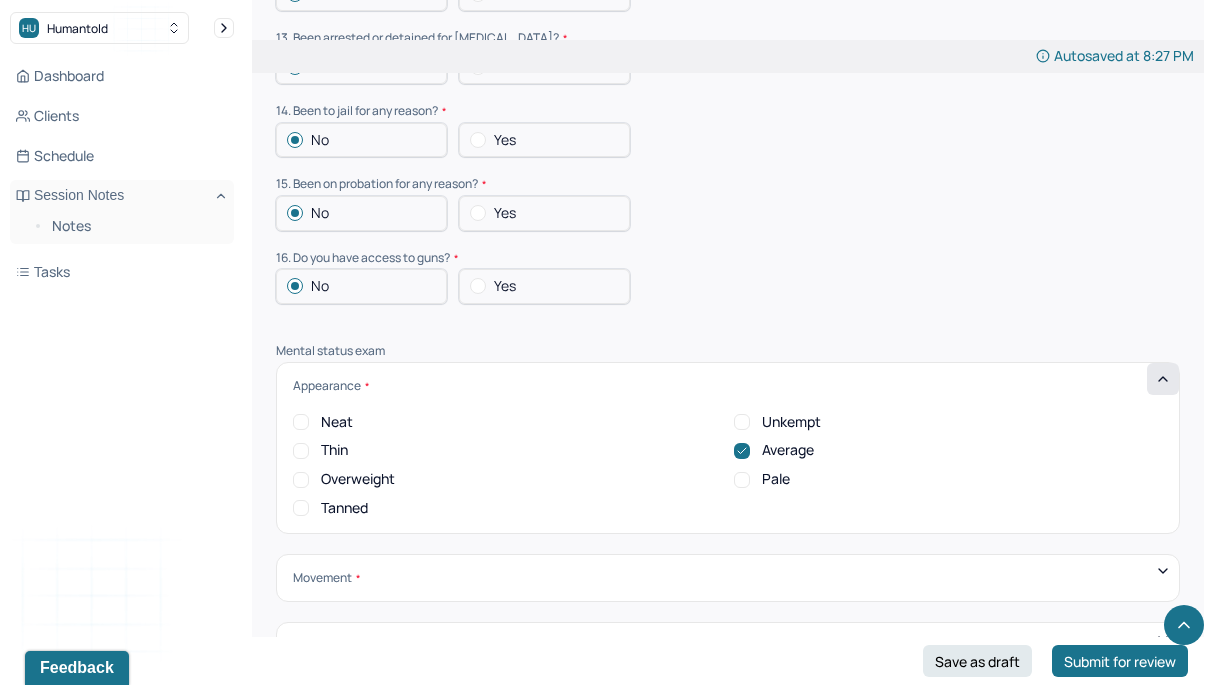 click 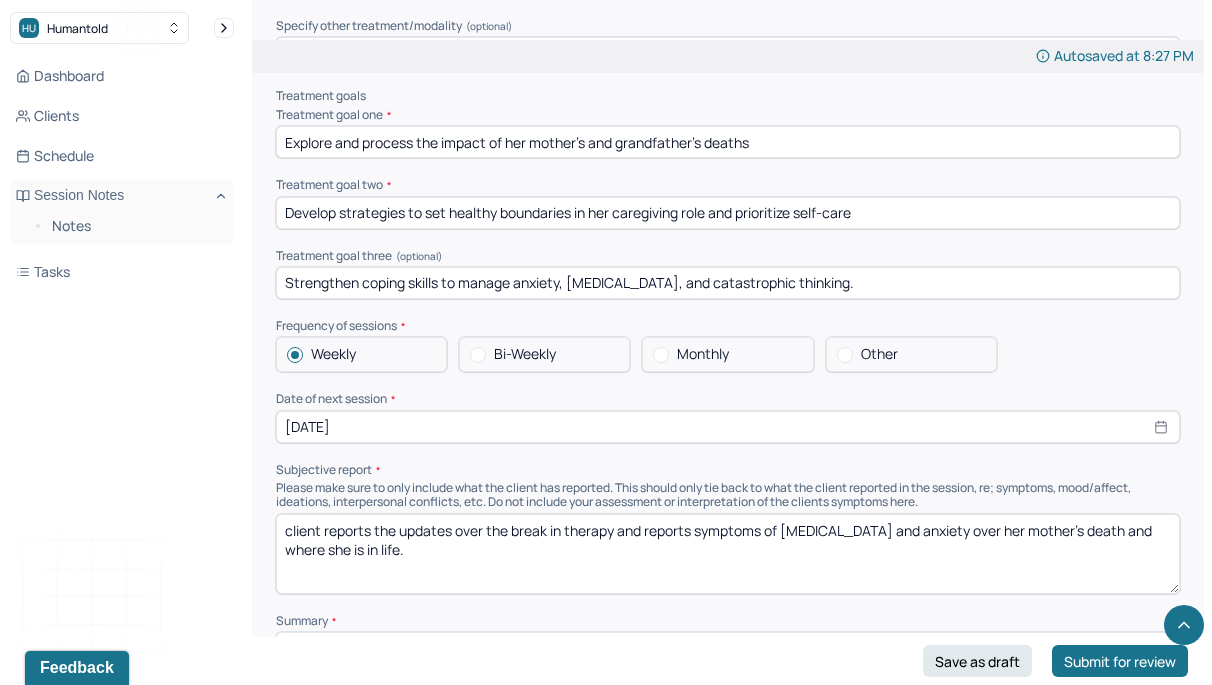 scroll, scrollTop: 8160, scrollLeft: 0, axis: vertical 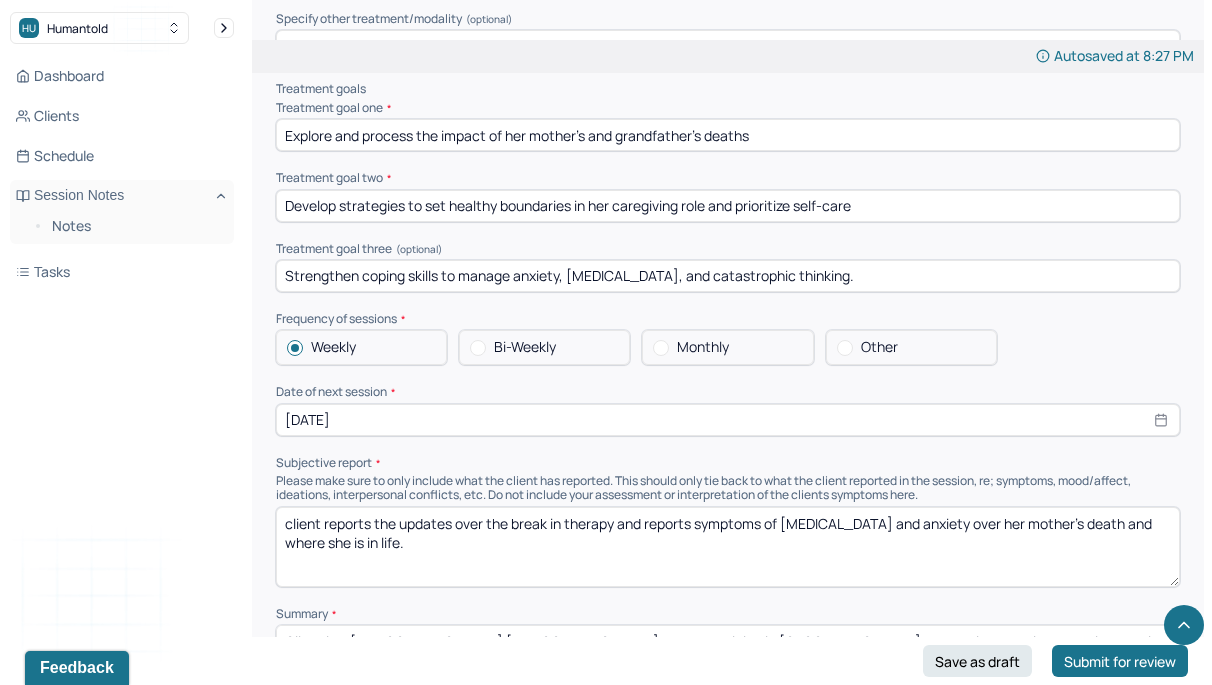 click on "[DATE]" at bounding box center (728, 420) 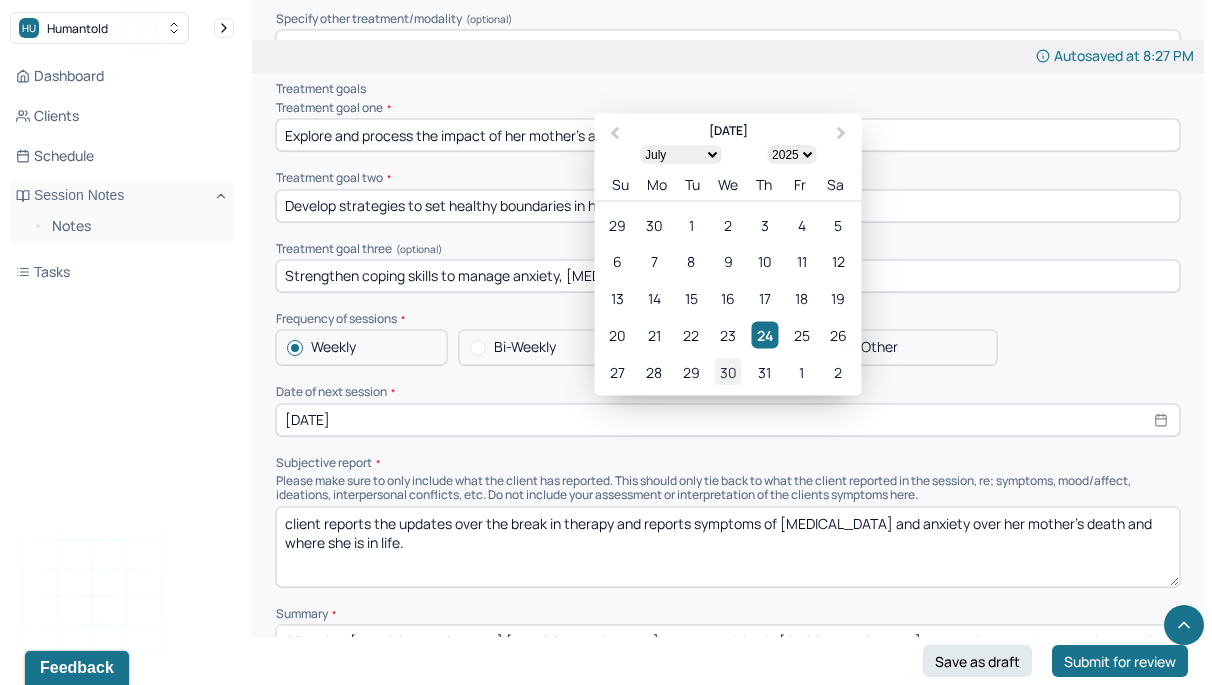 click on "30" at bounding box center (727, 371) 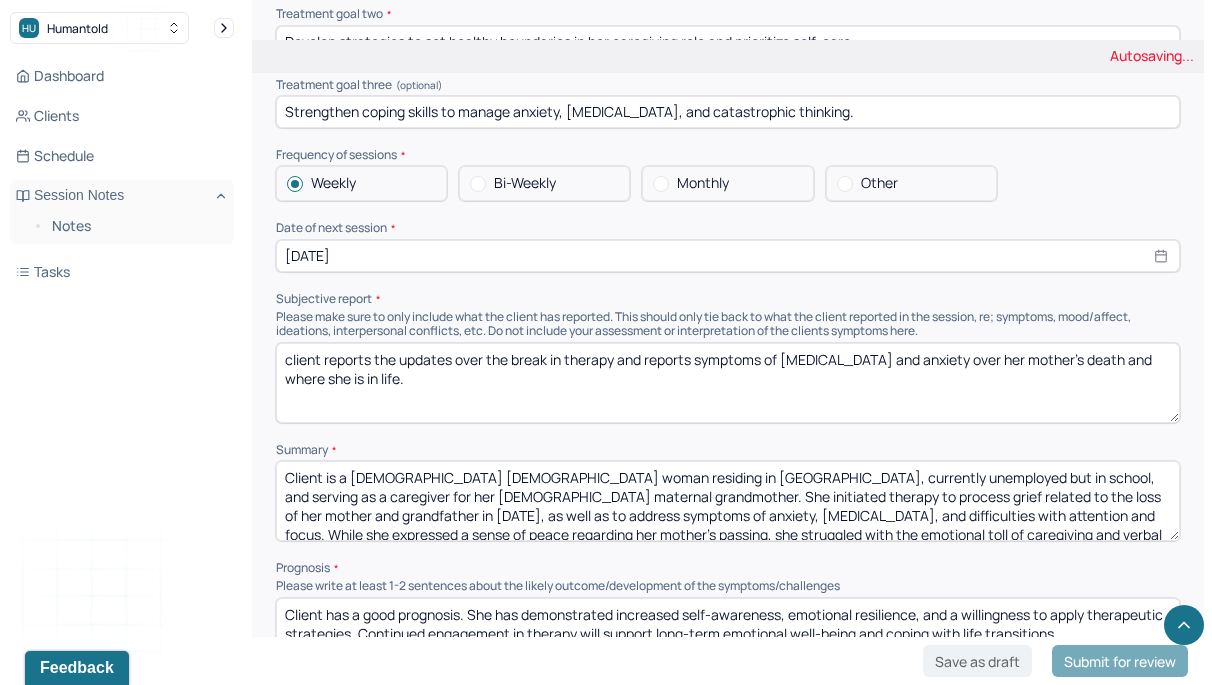 scroll, scrollTop: 8328, scrollLeft: 0, axis: vertical 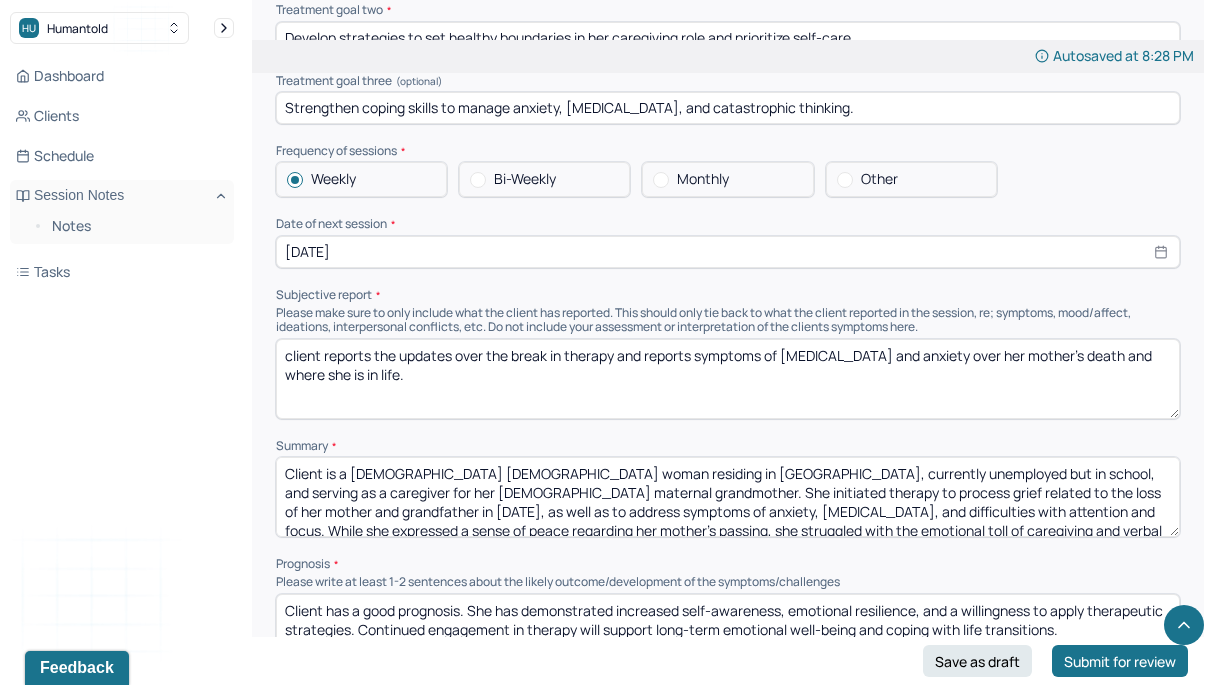 click on "client reports the updates over the break in therapy and reports symptoms of [MEDICAL_DATA] and anxiety over her mother's death and where she is in life." at bounding box center [728, 379] 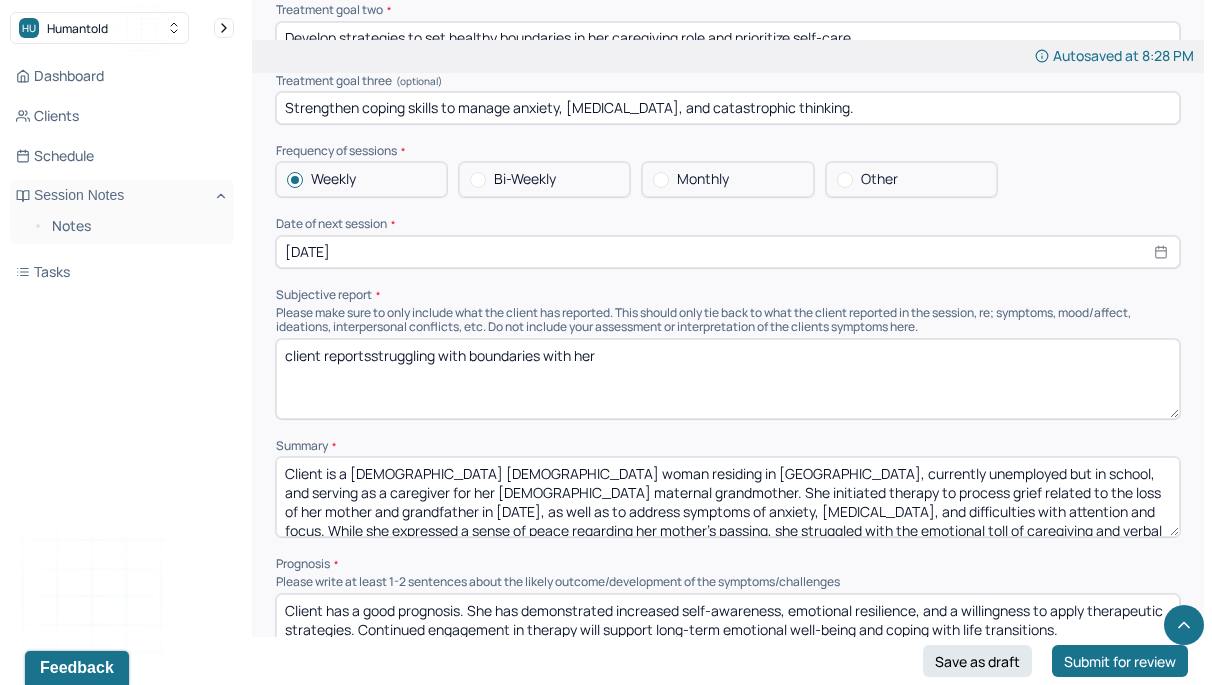 click on "client reports the updates over the break in therapy and reports symptoms of [MEDICAL_DATA] and anxiety over her mother's death and where she is in life." at bounding box center (728, 379) 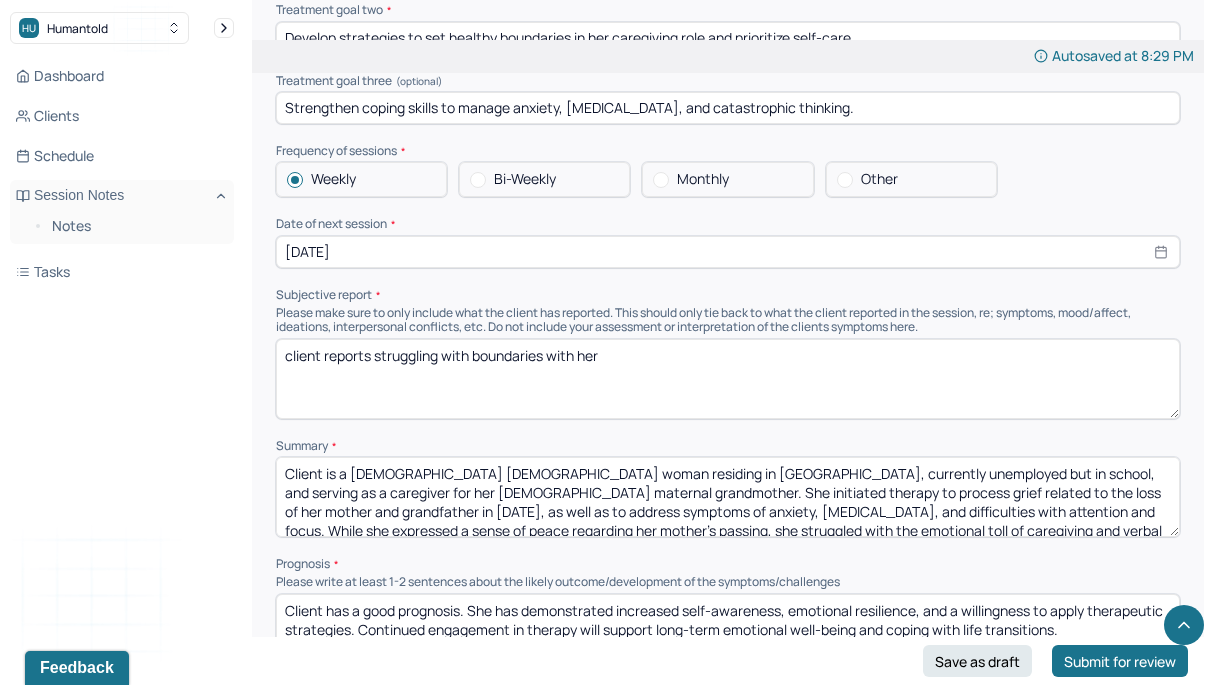 click on "client reportsstruggling with boundaries with her" at bounding box center (728, 379) 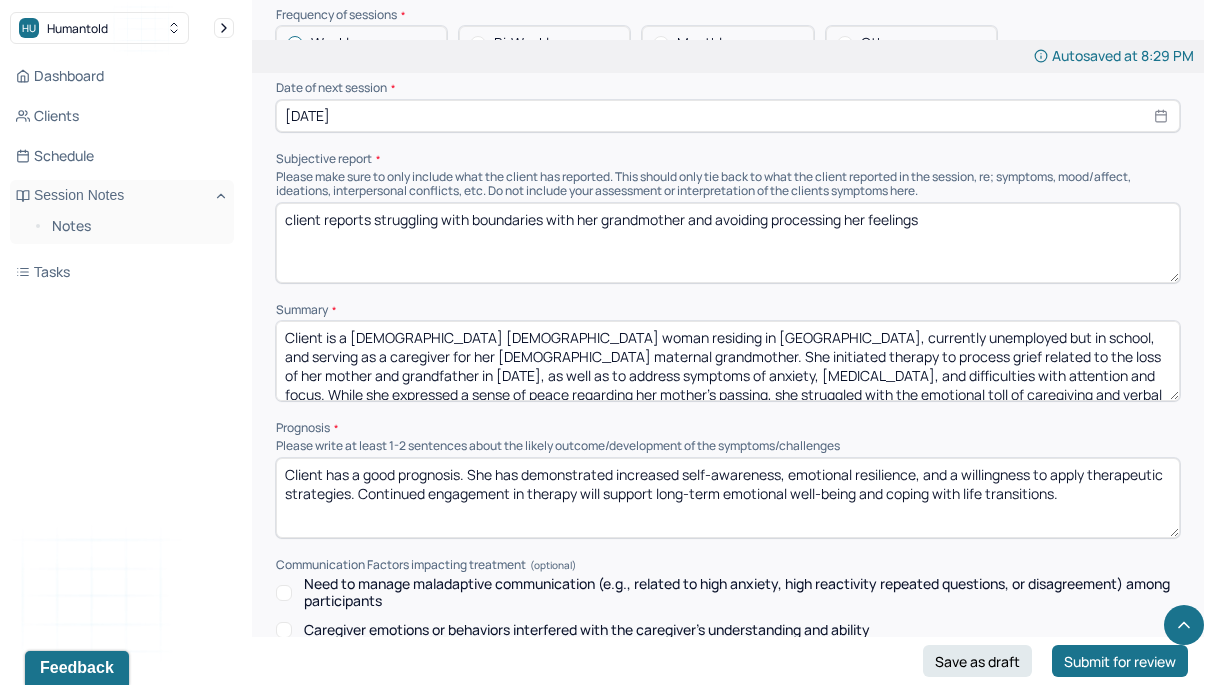 scroll, scrollTop: 8490, scrollLeft: 0, axis: vertical 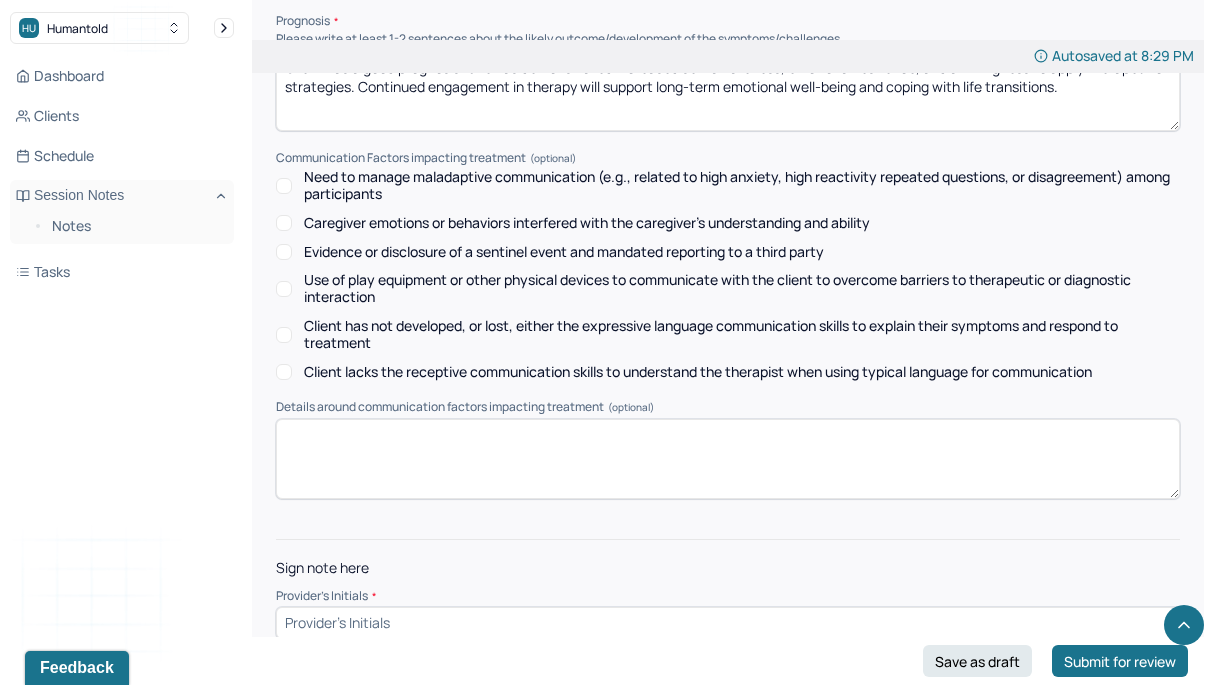 type on "client reports struggling with boundaries with her grandmother and avoiding processing her feelings" 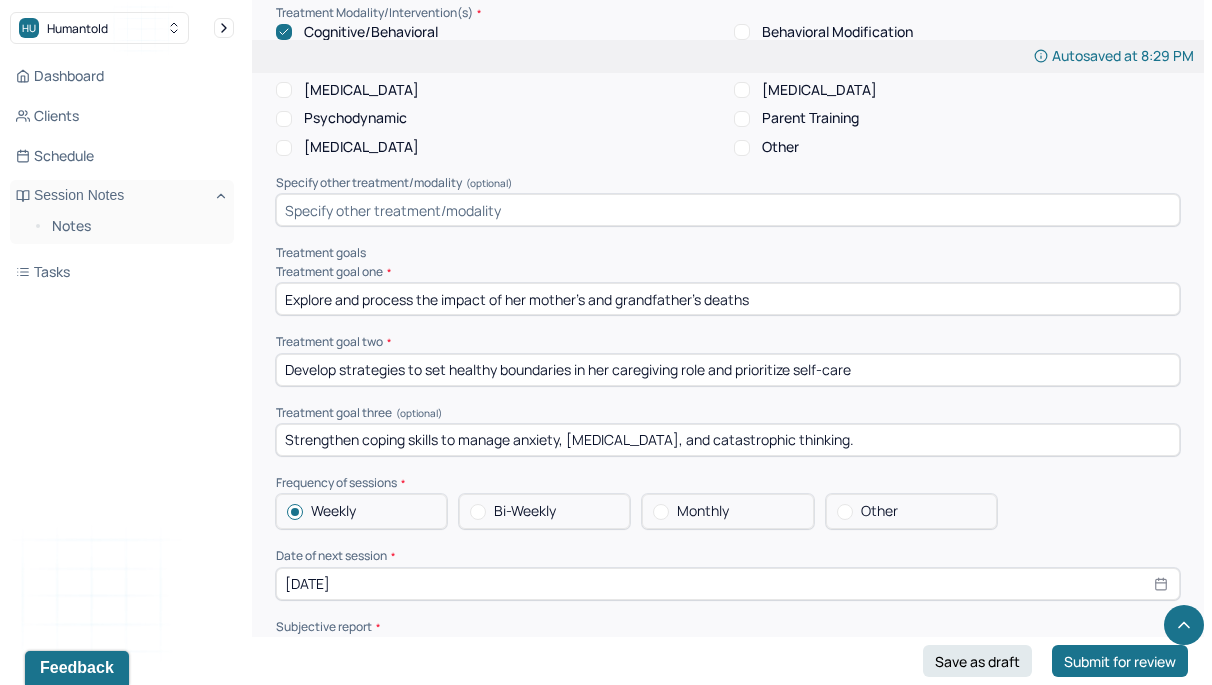 scroll, scrollTop: 8005, scrollLeft: 0, axis: vertical 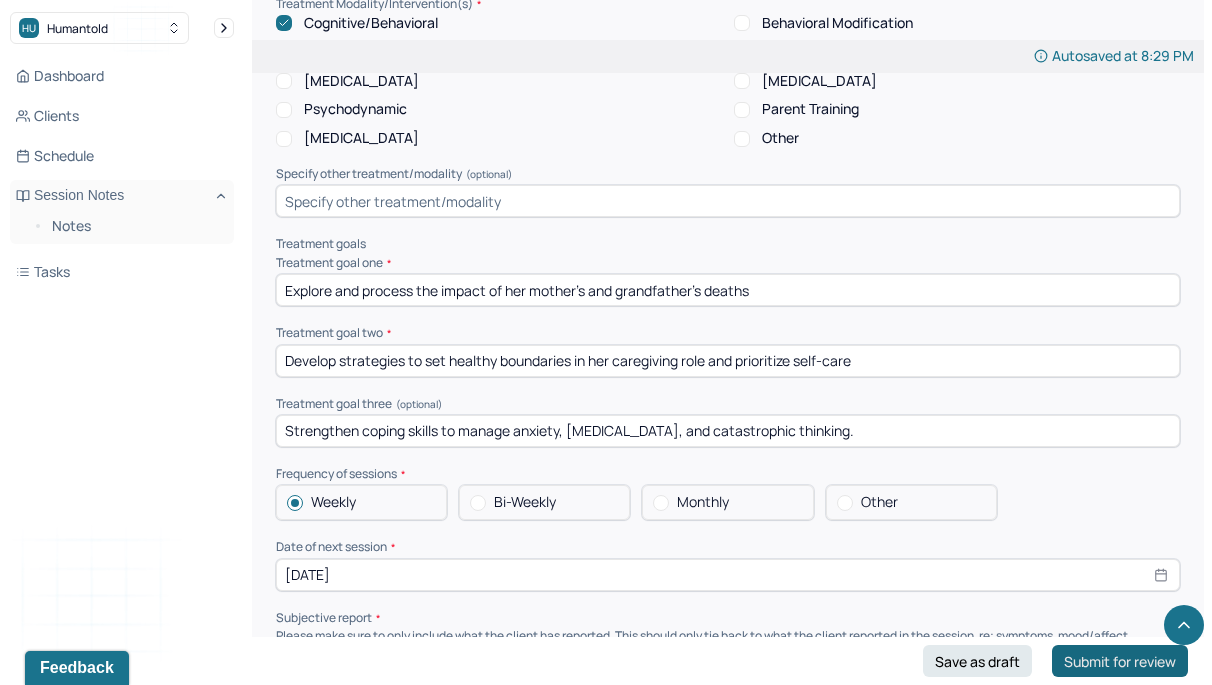 type on "so" 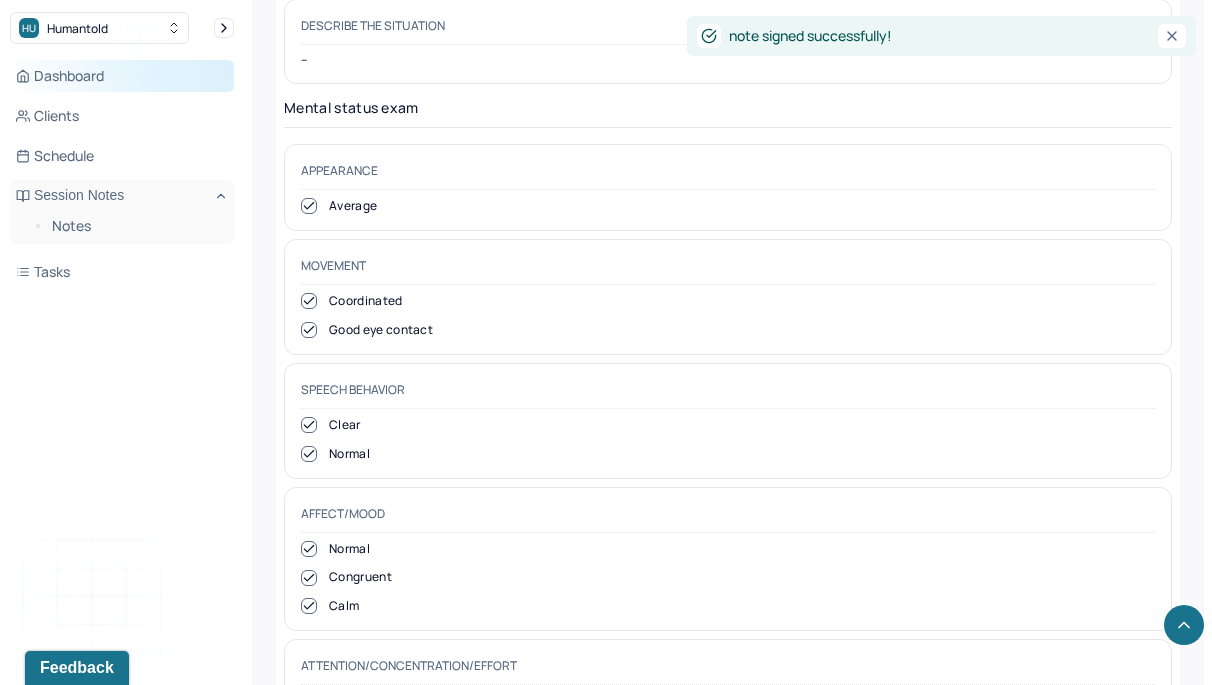 click on "Dashboard" at bounding box center [122, 76] 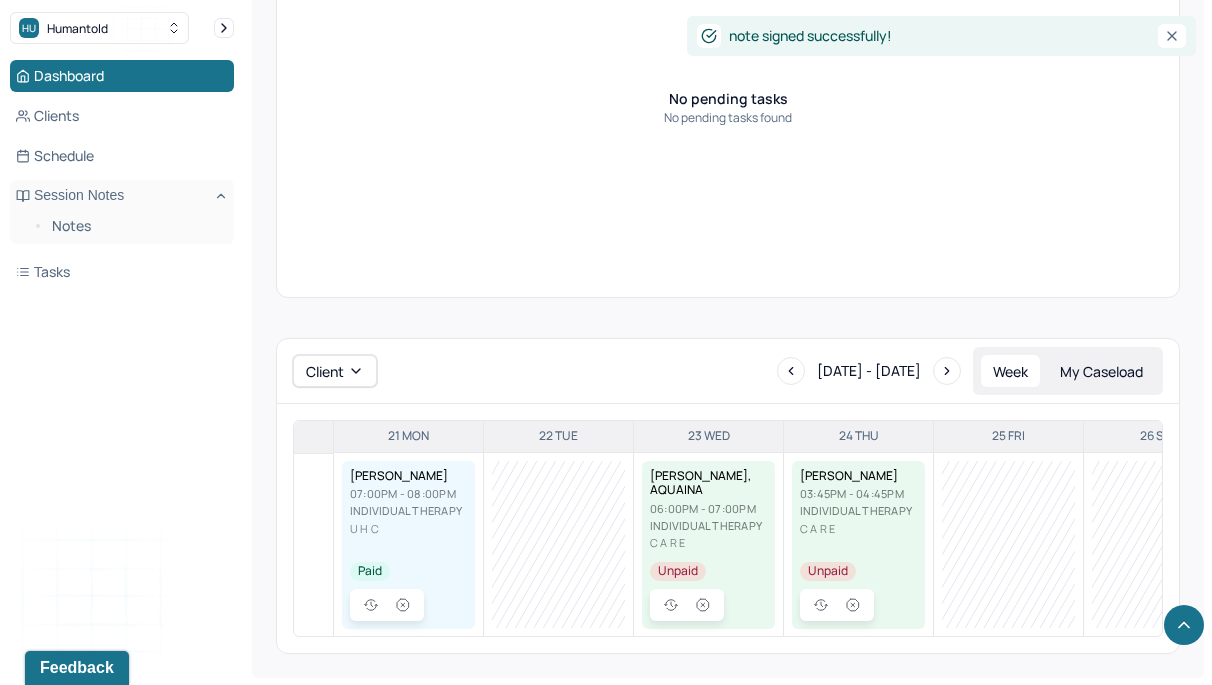 scroll, scrollTop: 922, scrollLeft: 0, axis: vertical 